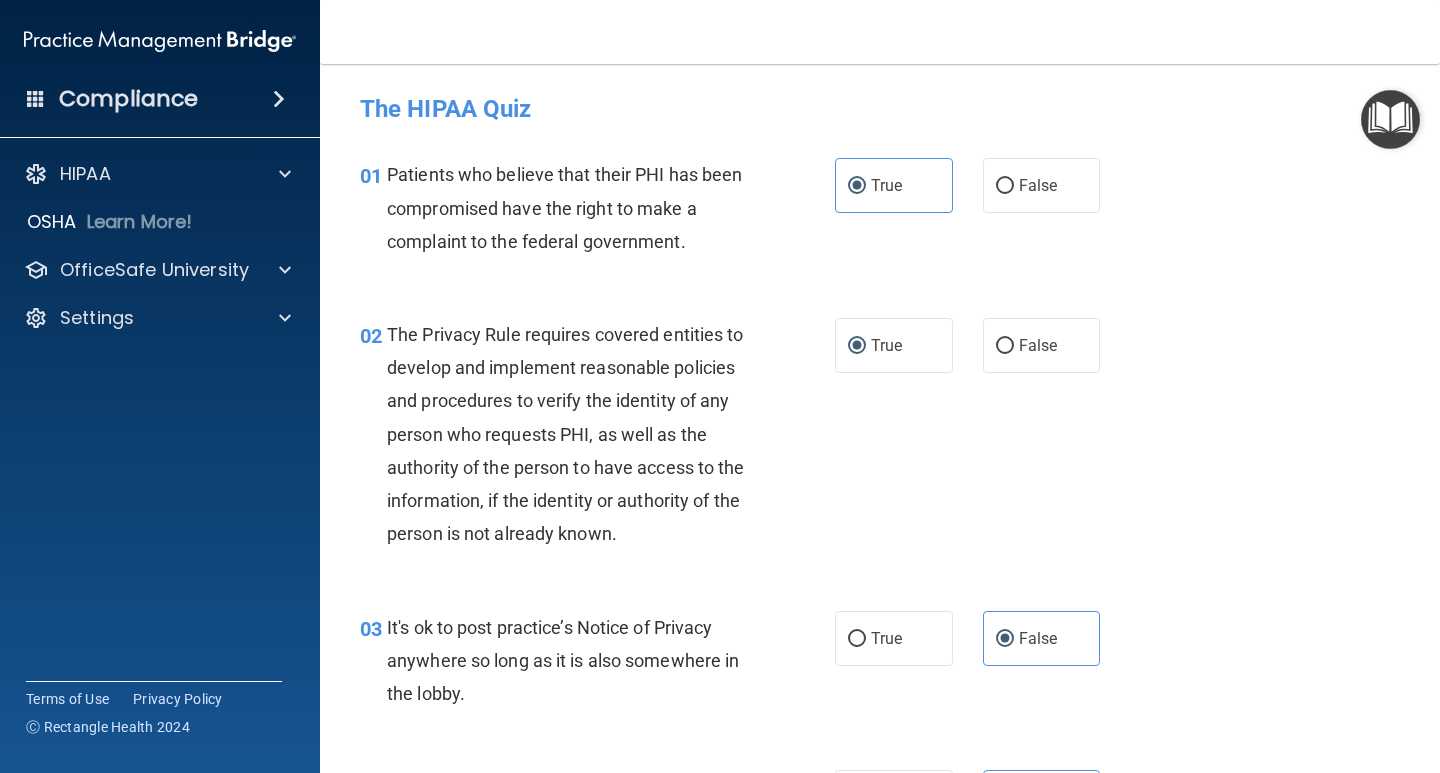 scroll, scrollTop: 0, scrollLeft: 0, axis: both 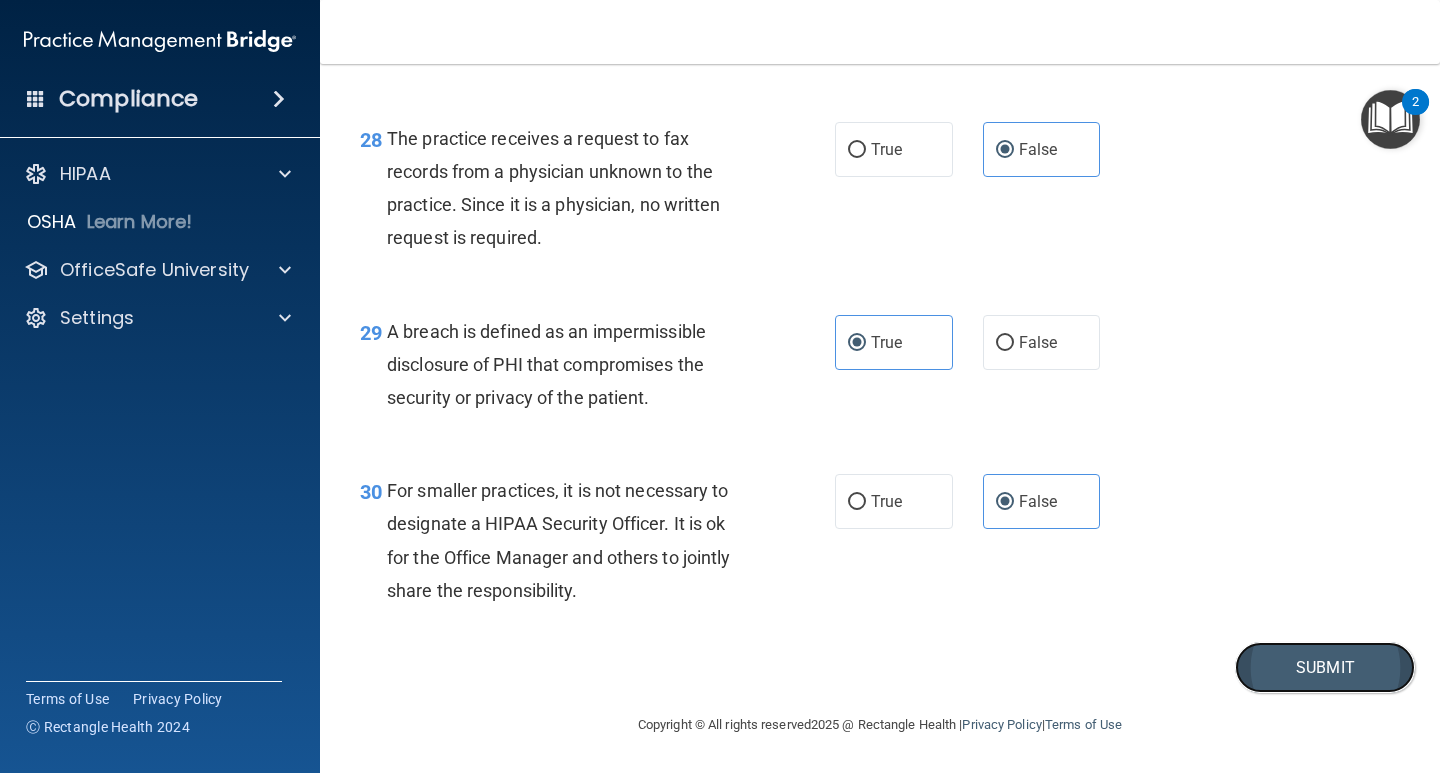 click on "Submit" at bounding box center [1325, 667] 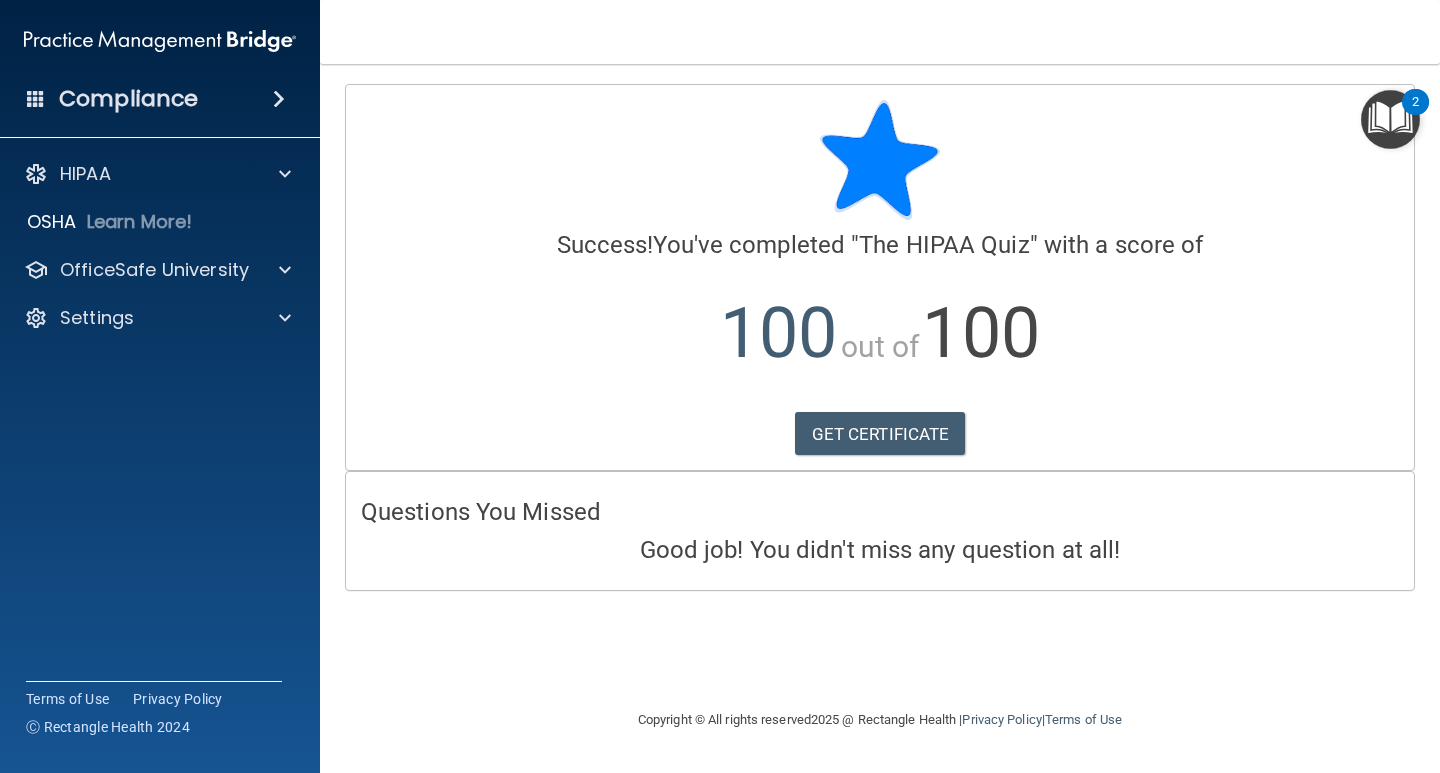 scroll, scrollTop: 0, scrollLeft: 0, axis: both 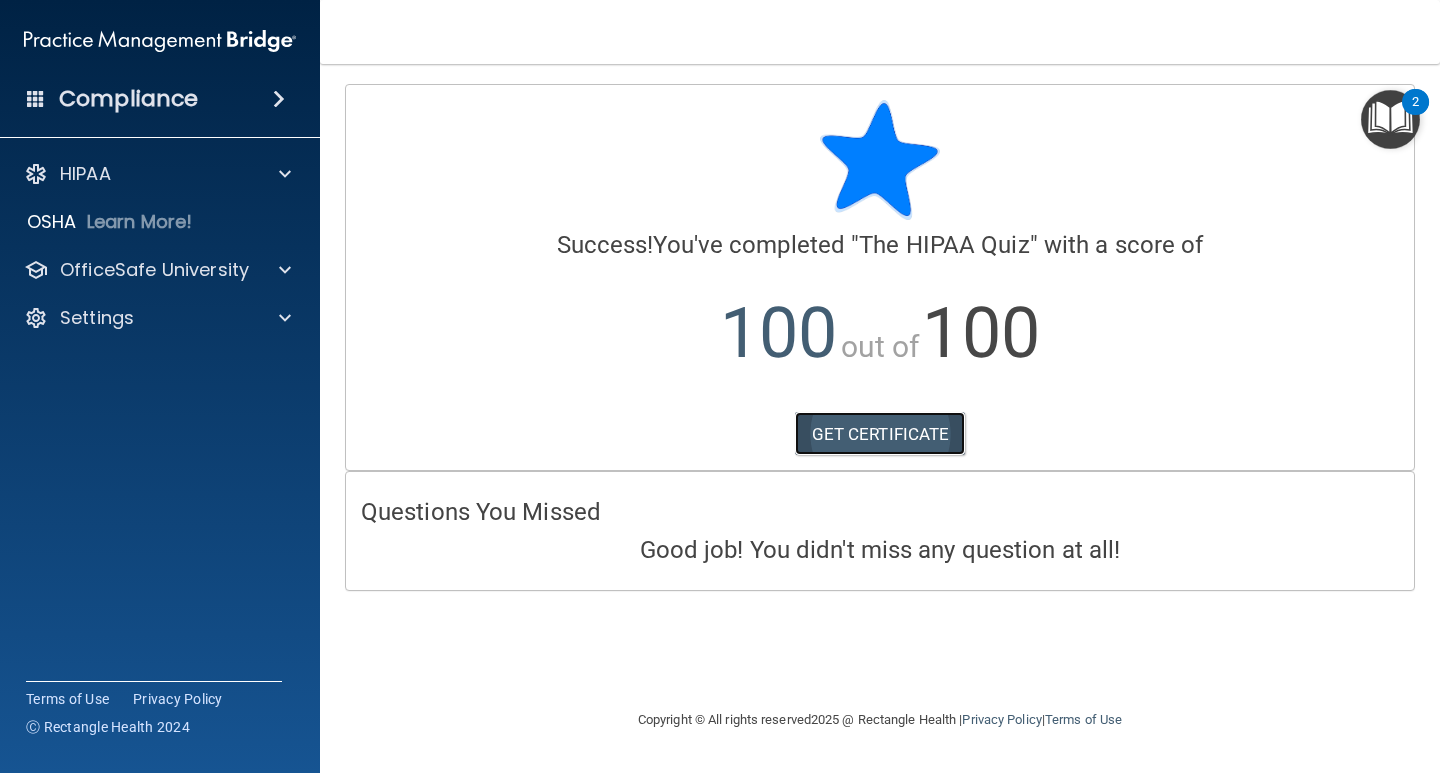click on "GET CERTIFICATE" at bounding box center [880, 434] 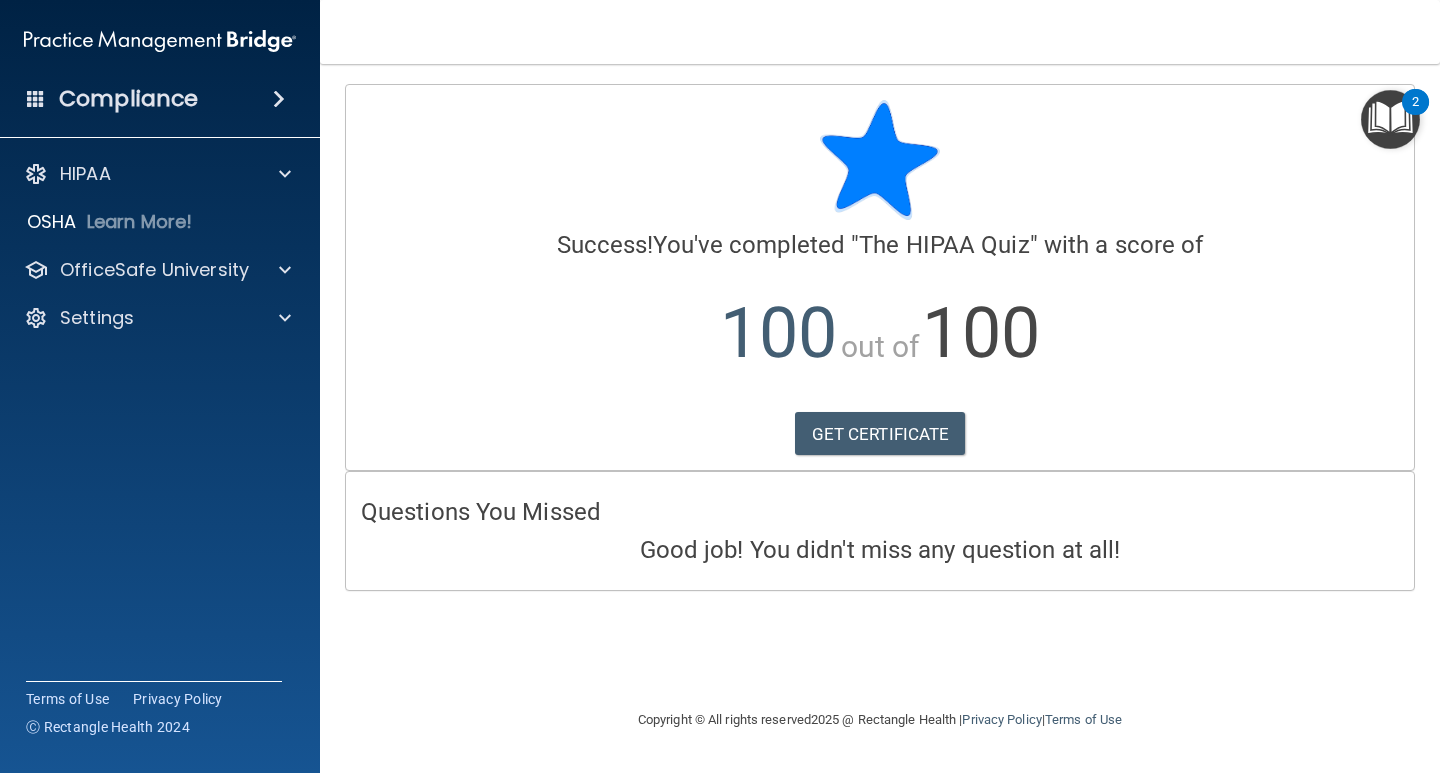 click on "Compliance" at bounding box center [160, 99] 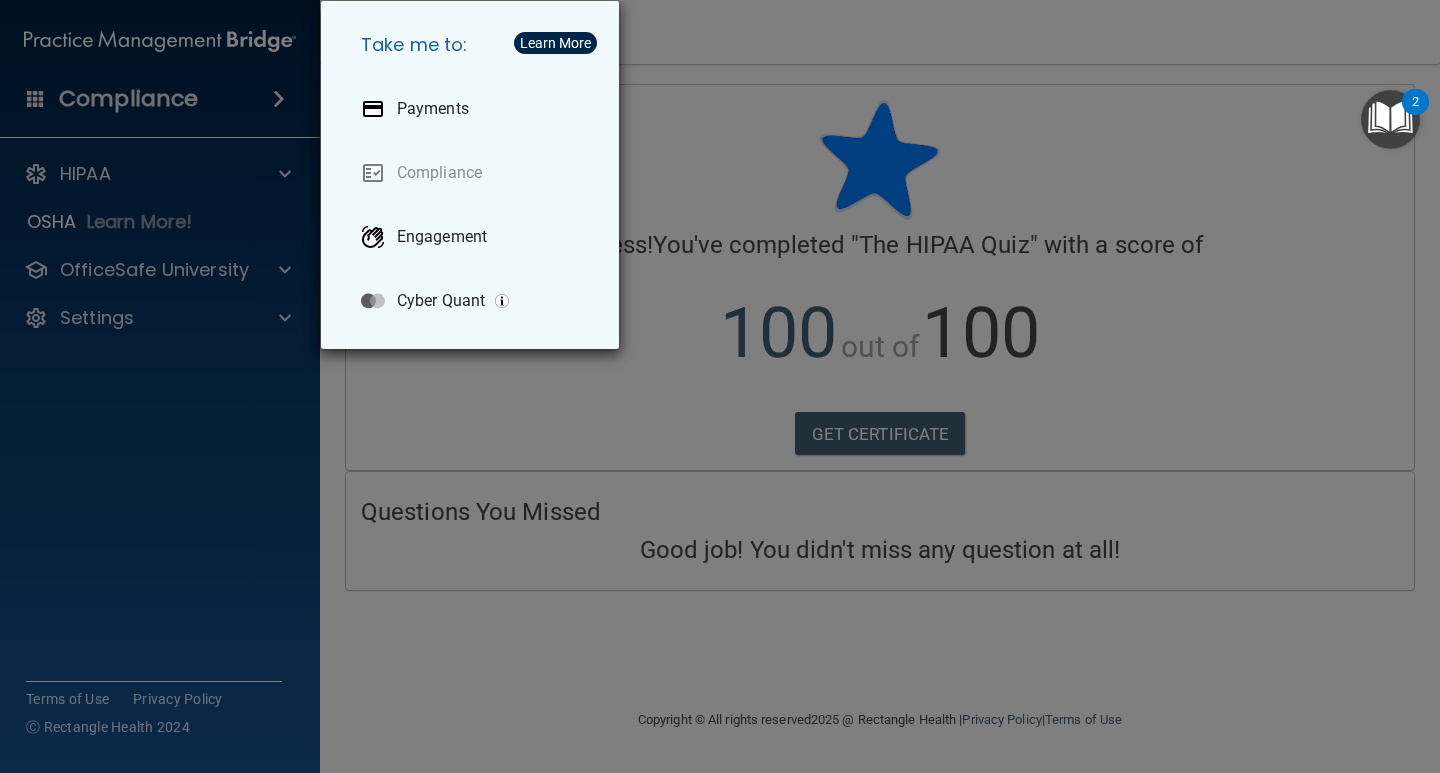 click on "Take me to:             Payments                   Compliance                     Engagement                     Cyber Quant" at bounding box center (720, 386) 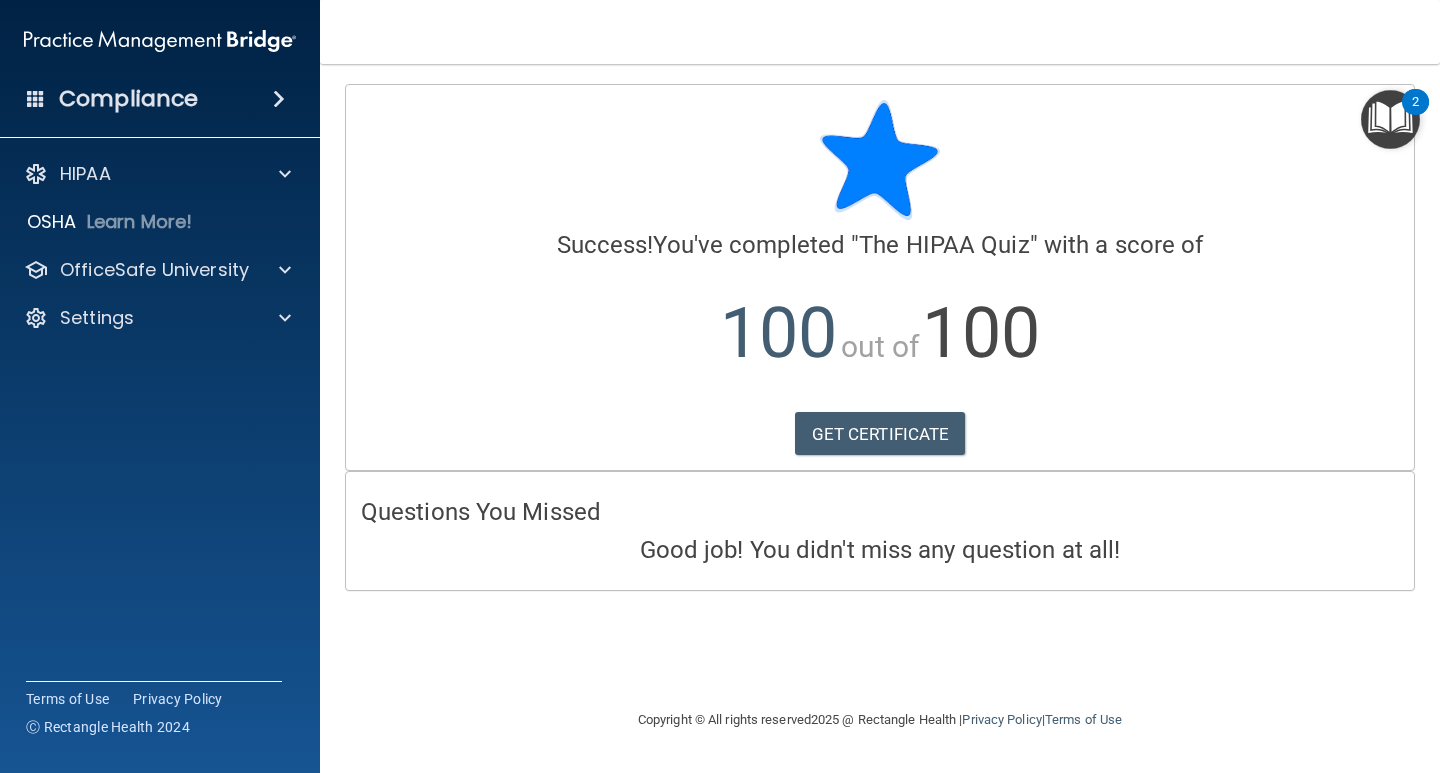click on "Compliance" at bounding box center (160, 99) 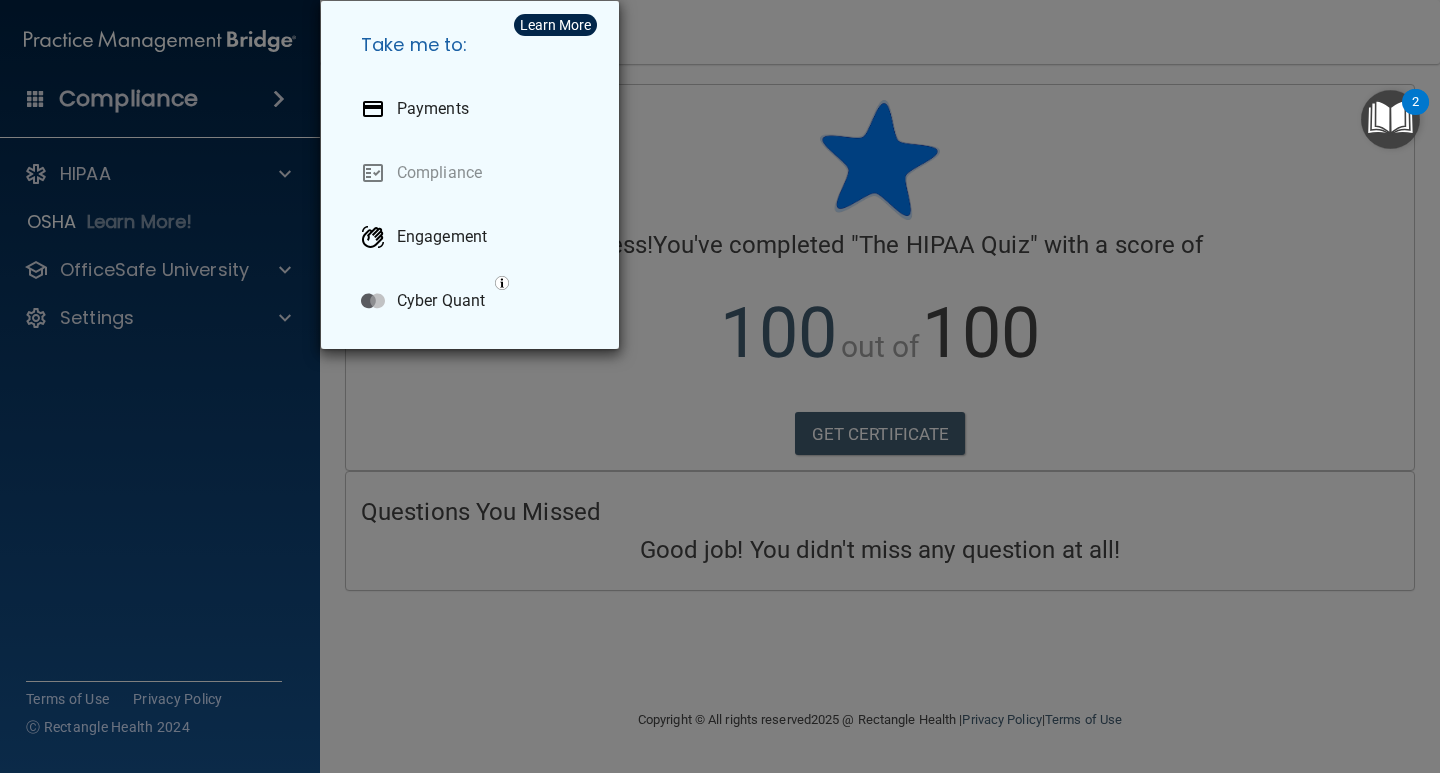 click on "Take me to:             Payments                   Compliance                     Engagement                     Cyber Quant" at bounding box center (720, 386) 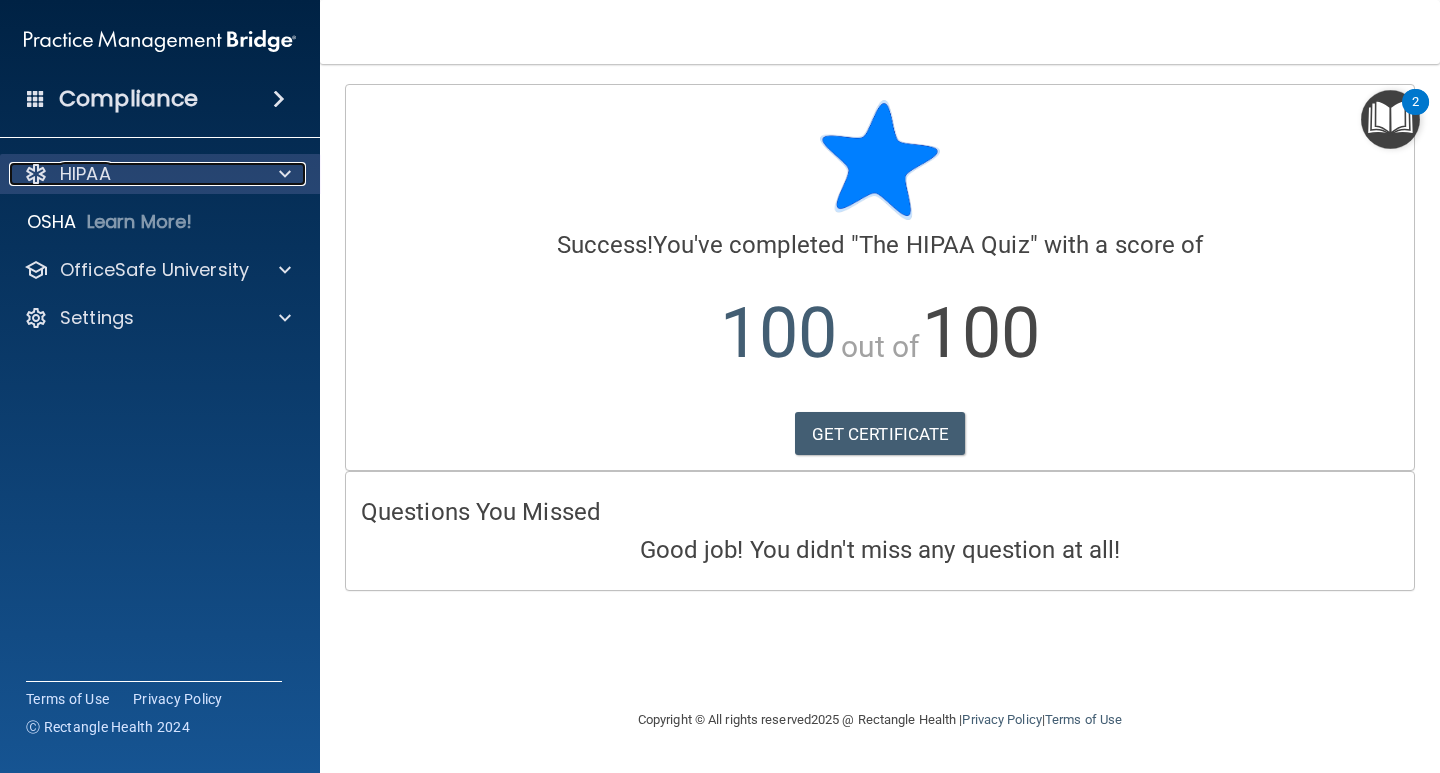 click at bounding box center [282, 174] 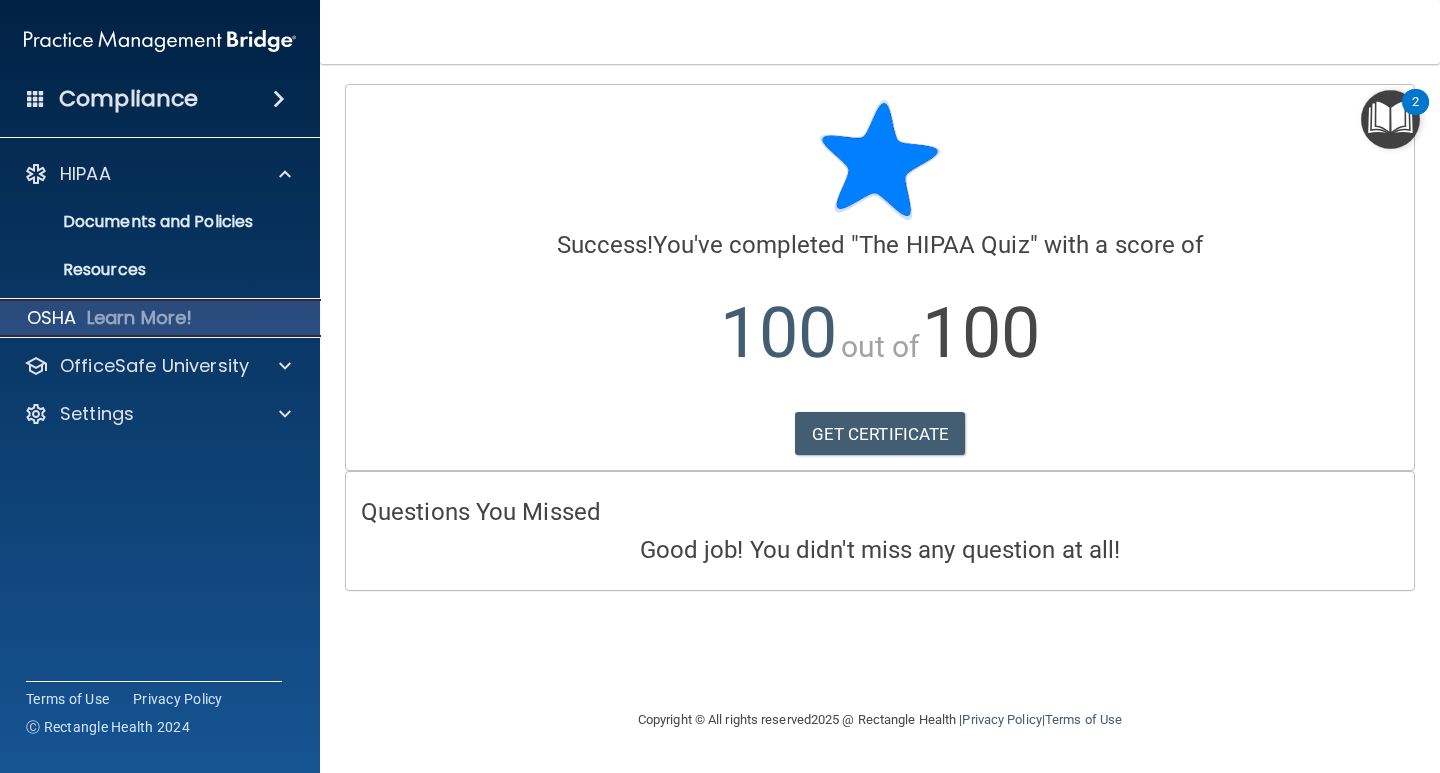 click on "Learn More!" at bounding box center (140, 318) 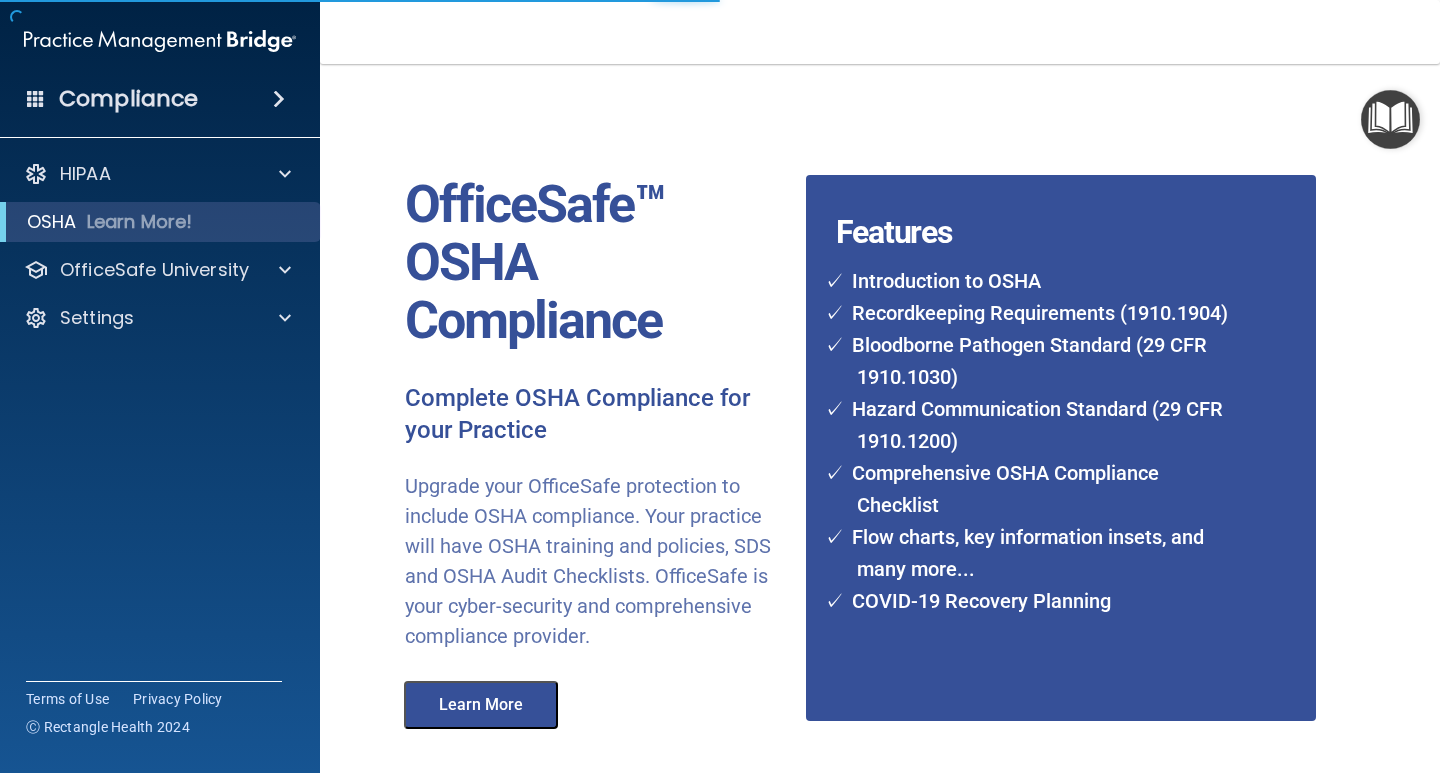 click on "HIPAA
Documents and Policies                 Report an Incident               Business Associates               Emergency Planning               Resources                 HIPAA Risk Assessment
OSHA   Learn More!
PCI
PCI Compliance                Merchant Savings Calculator
OfficeSafe University
HIPAA Training                   OSHA Training                   Continuing Education
Settings
My Account               My Users               Services                 Sign Out" at bounding box center [160, 330] 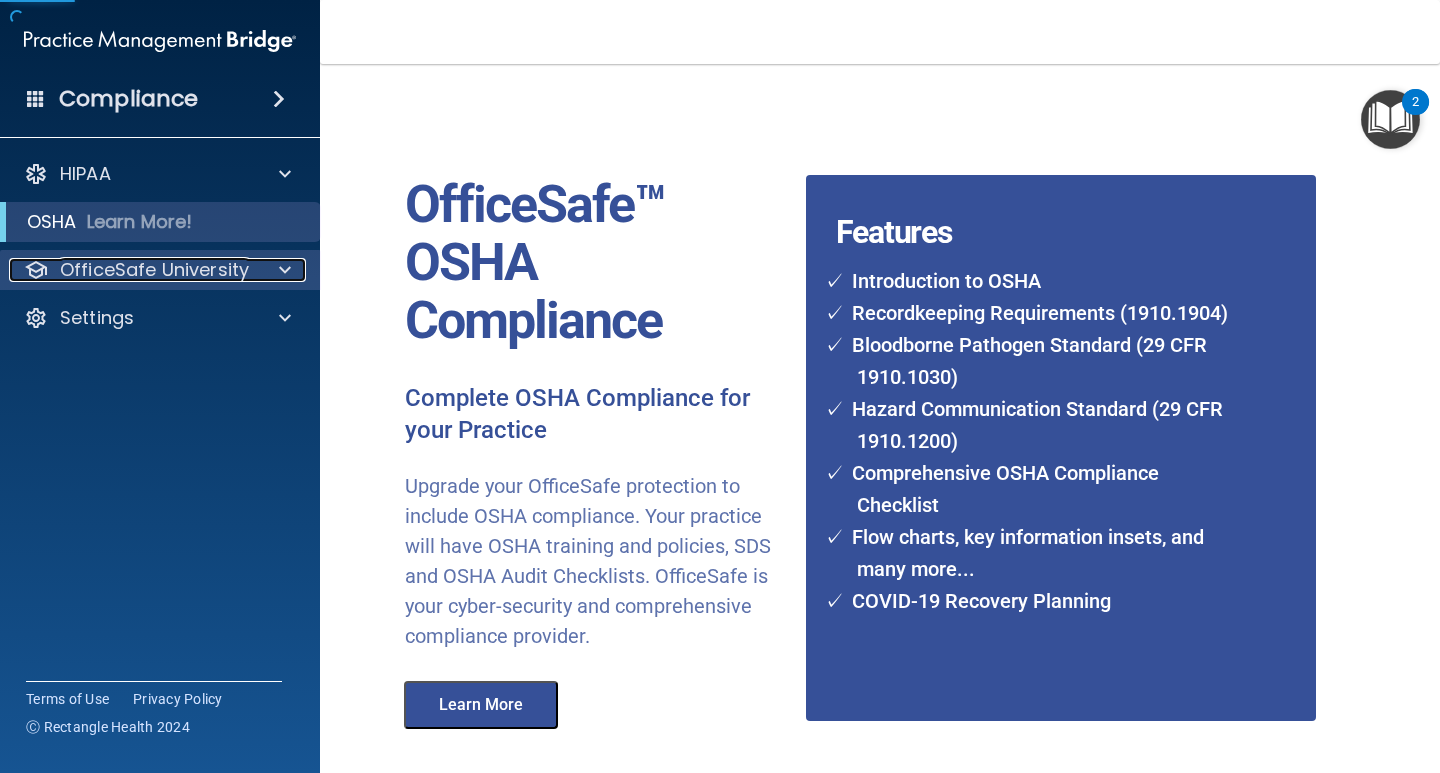 click on "OfficeSafe University" at bounding box center (154, 270) 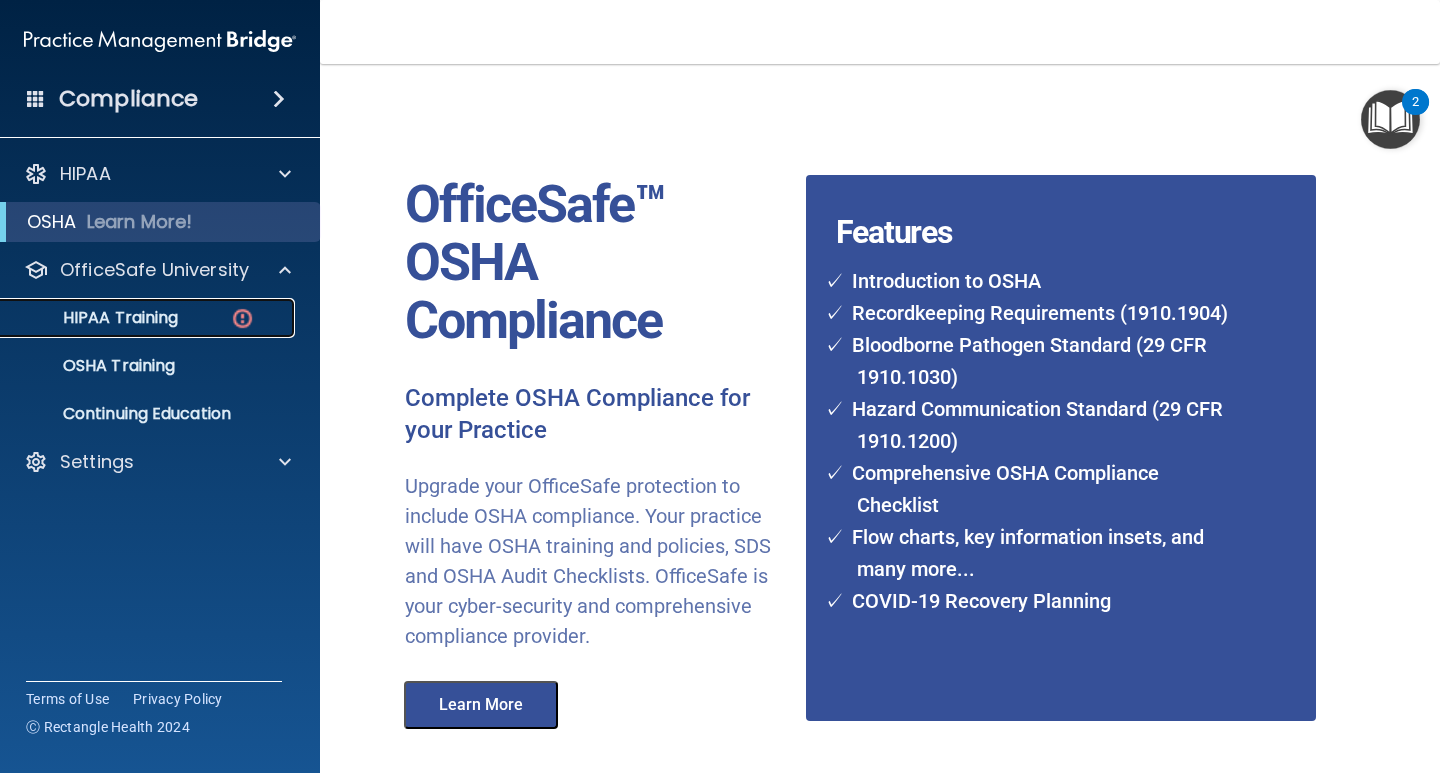 click on "HIPAA Training" at bounding box center (137, 318) 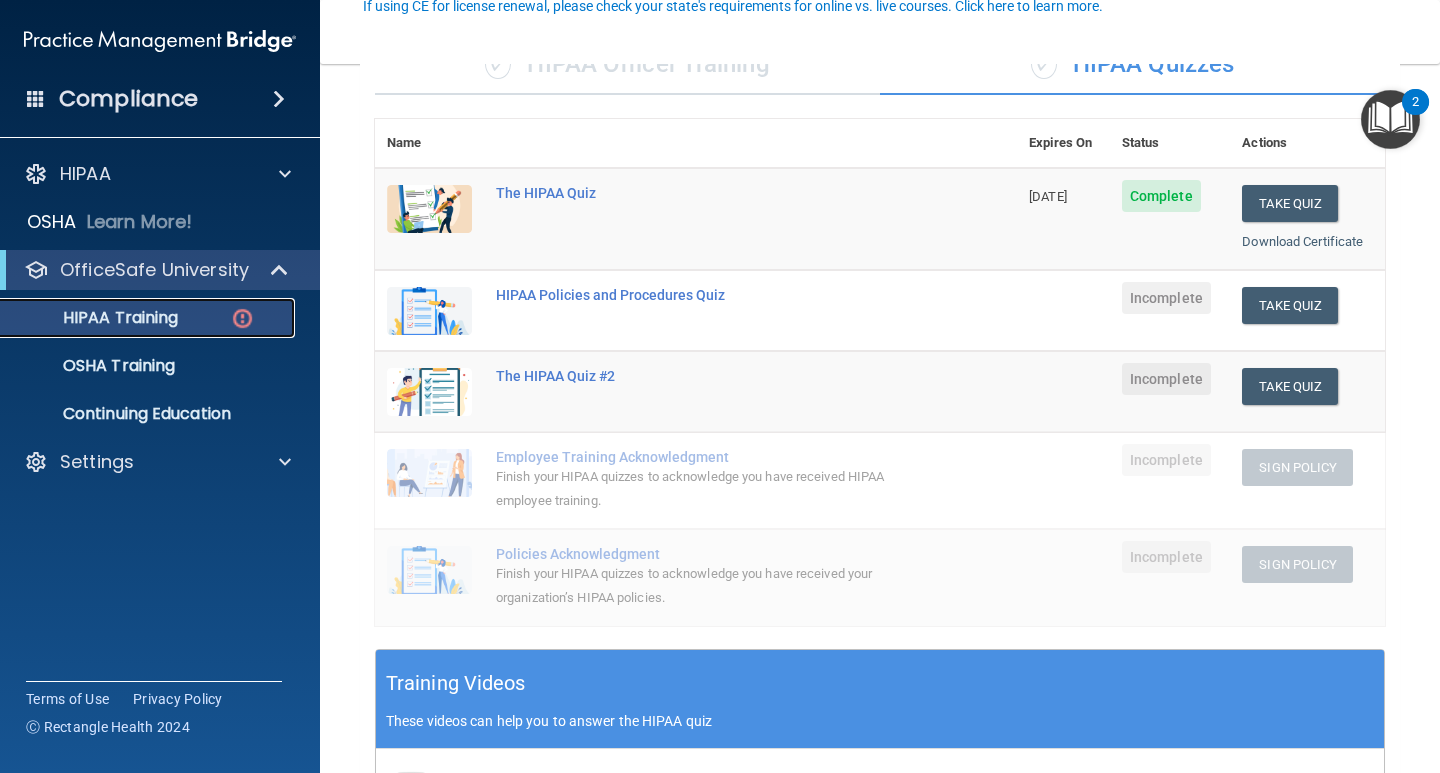 scroll, scrollTop: 200, scrollLeft: 0, axis: vertical 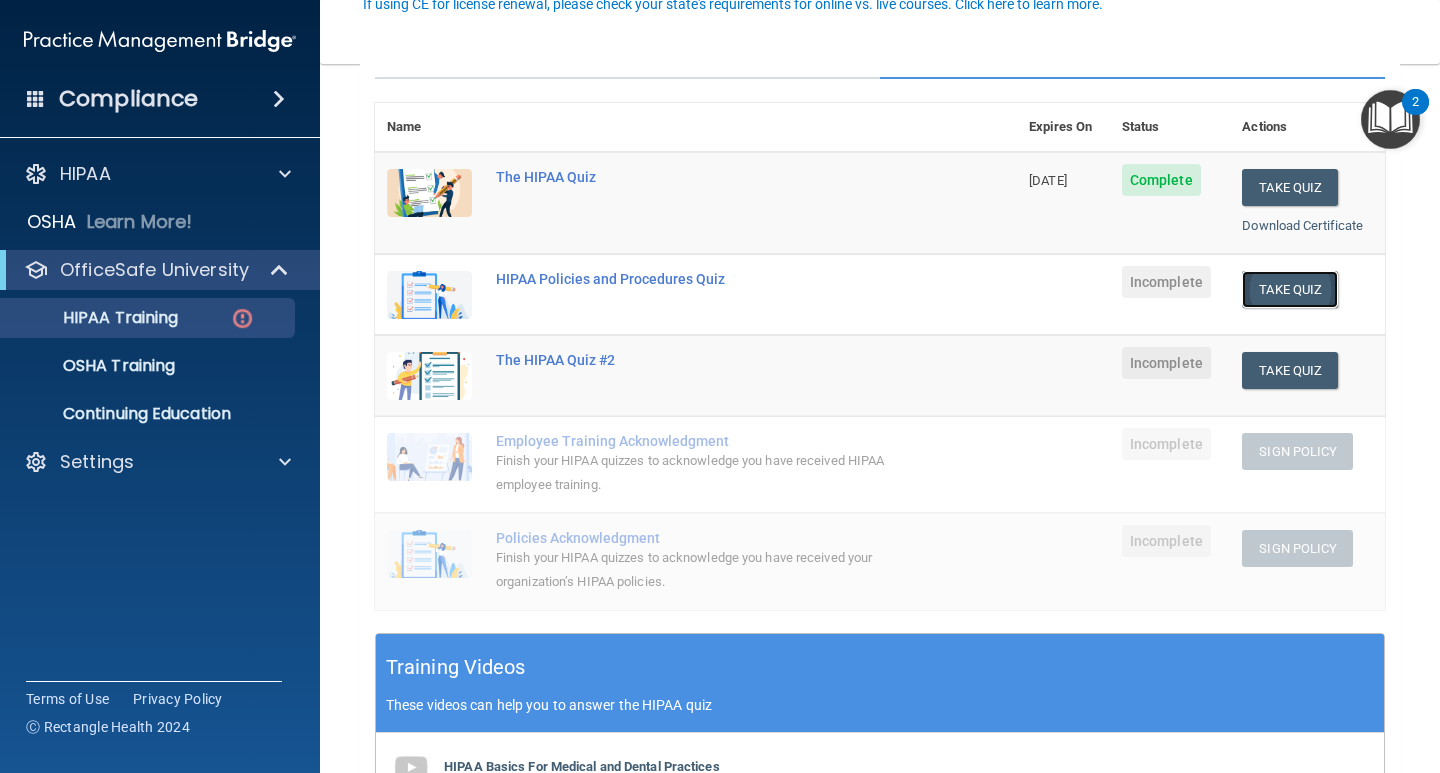 click on "Take Quiz" at bounding box center (1290, 289) 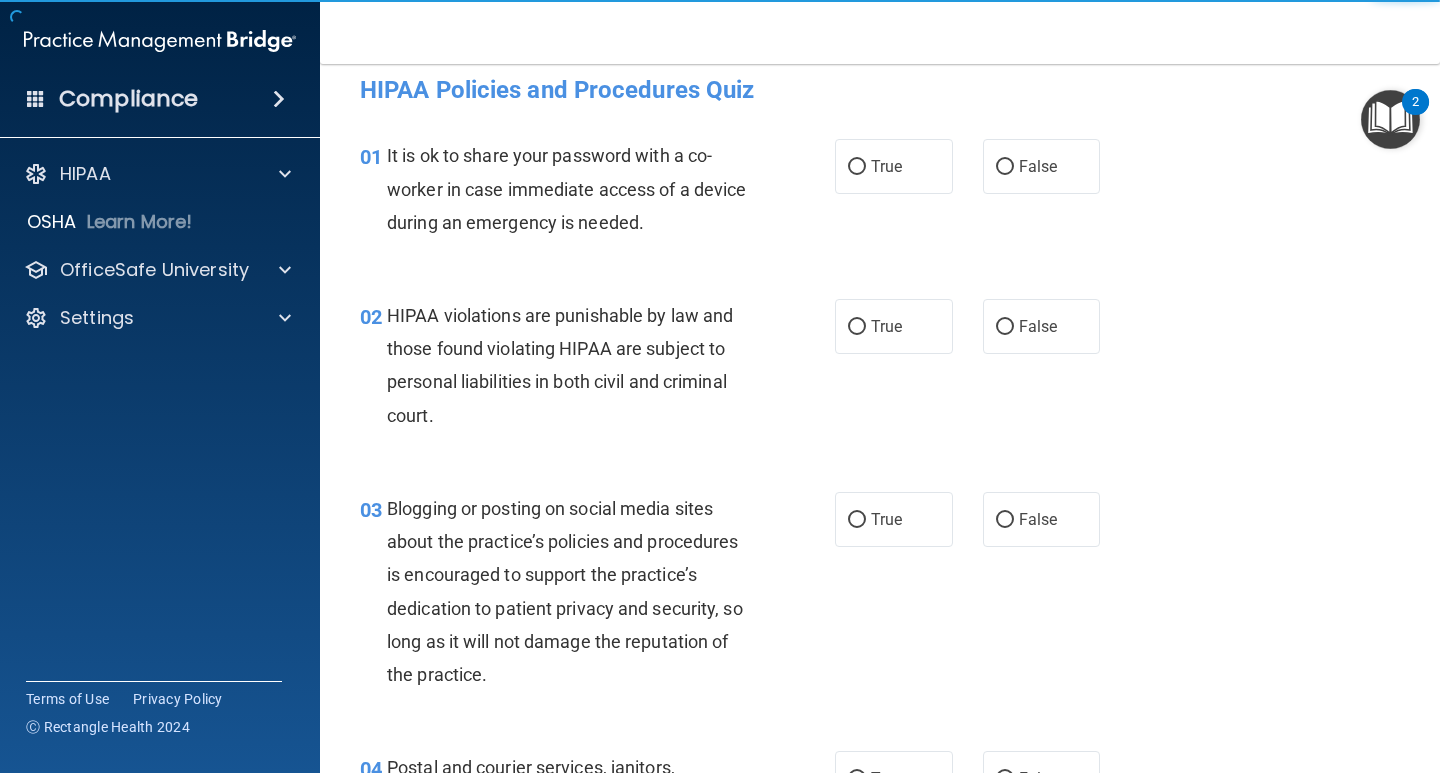 scroll, scrollTop: 0, scrollLeft: 0, axis: both 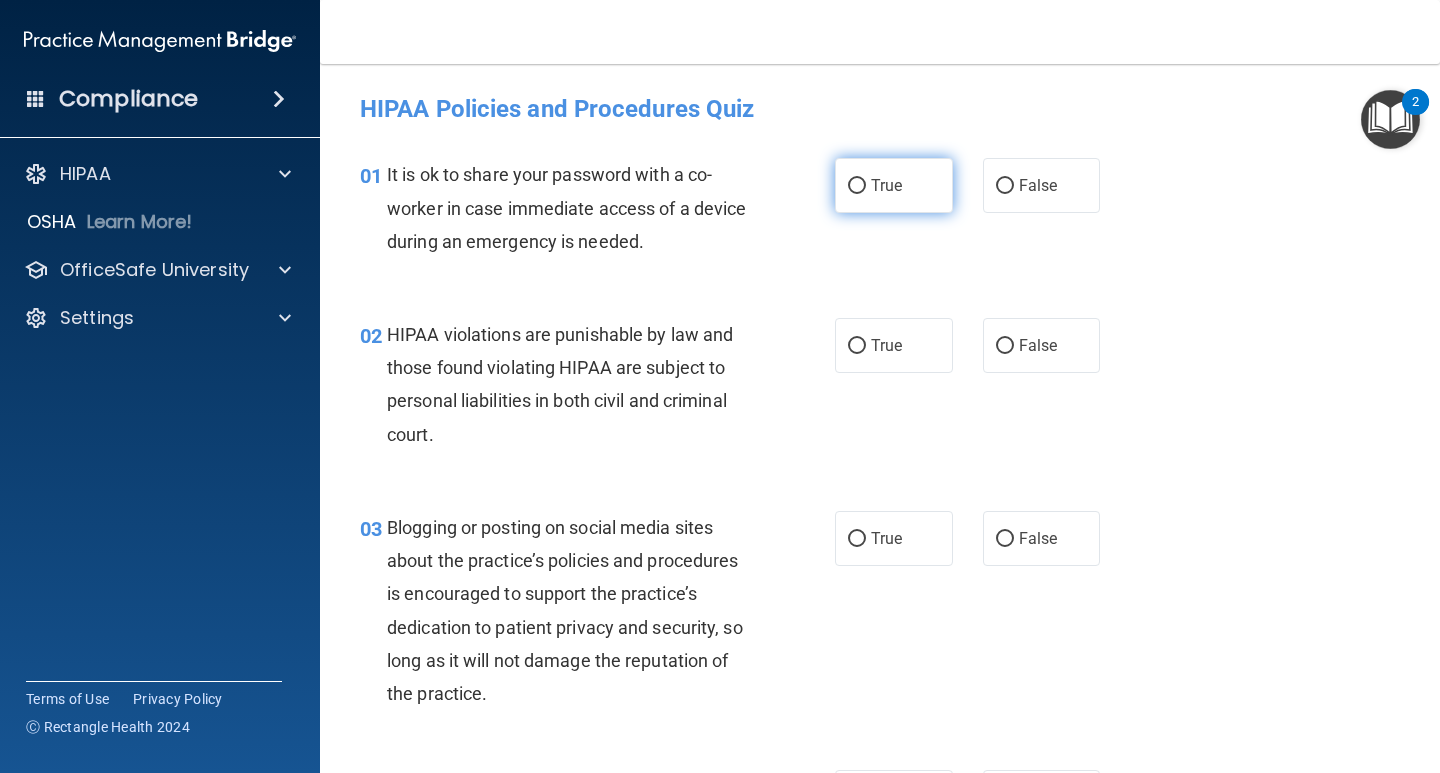 click on "True" at bounding box center [894, 185] 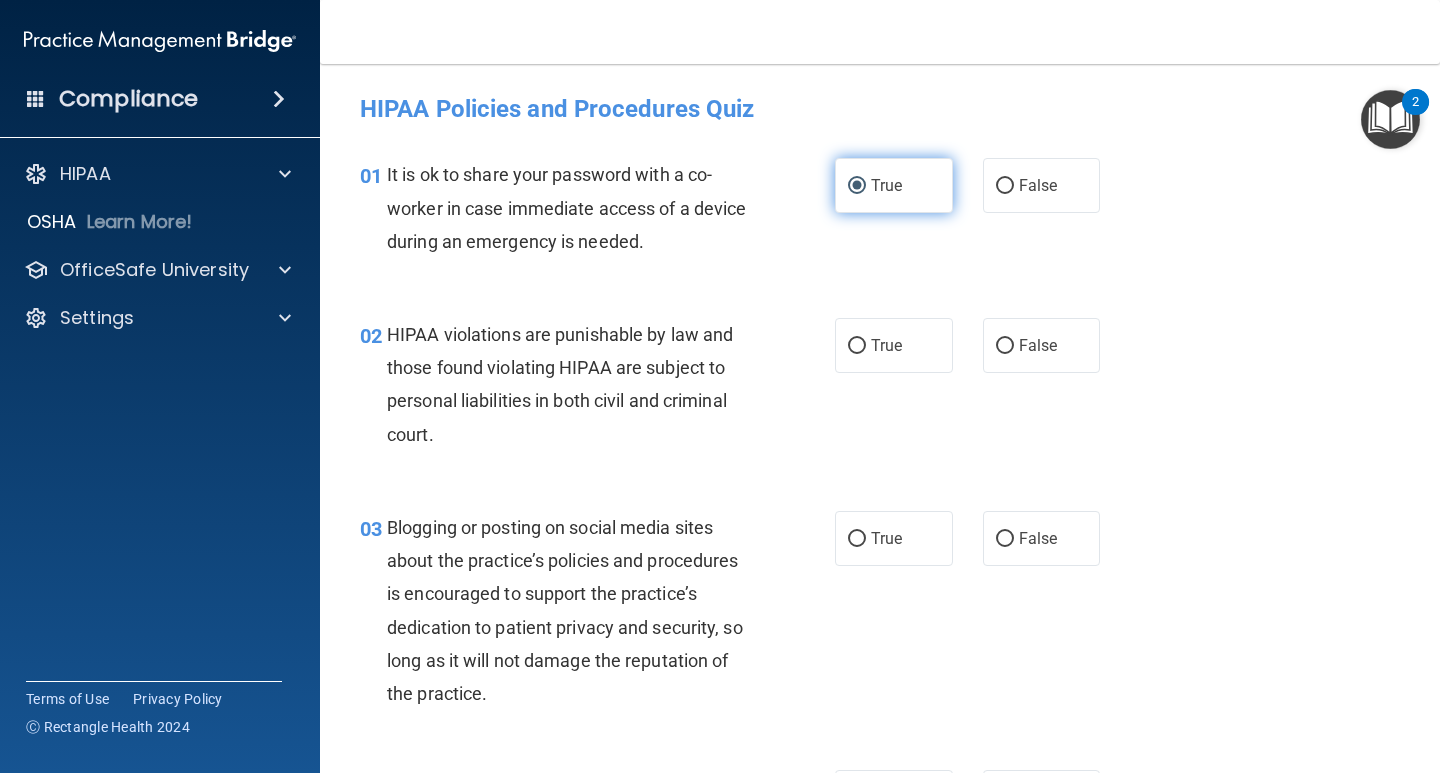 click on "True" at bounding box center [894, 185] 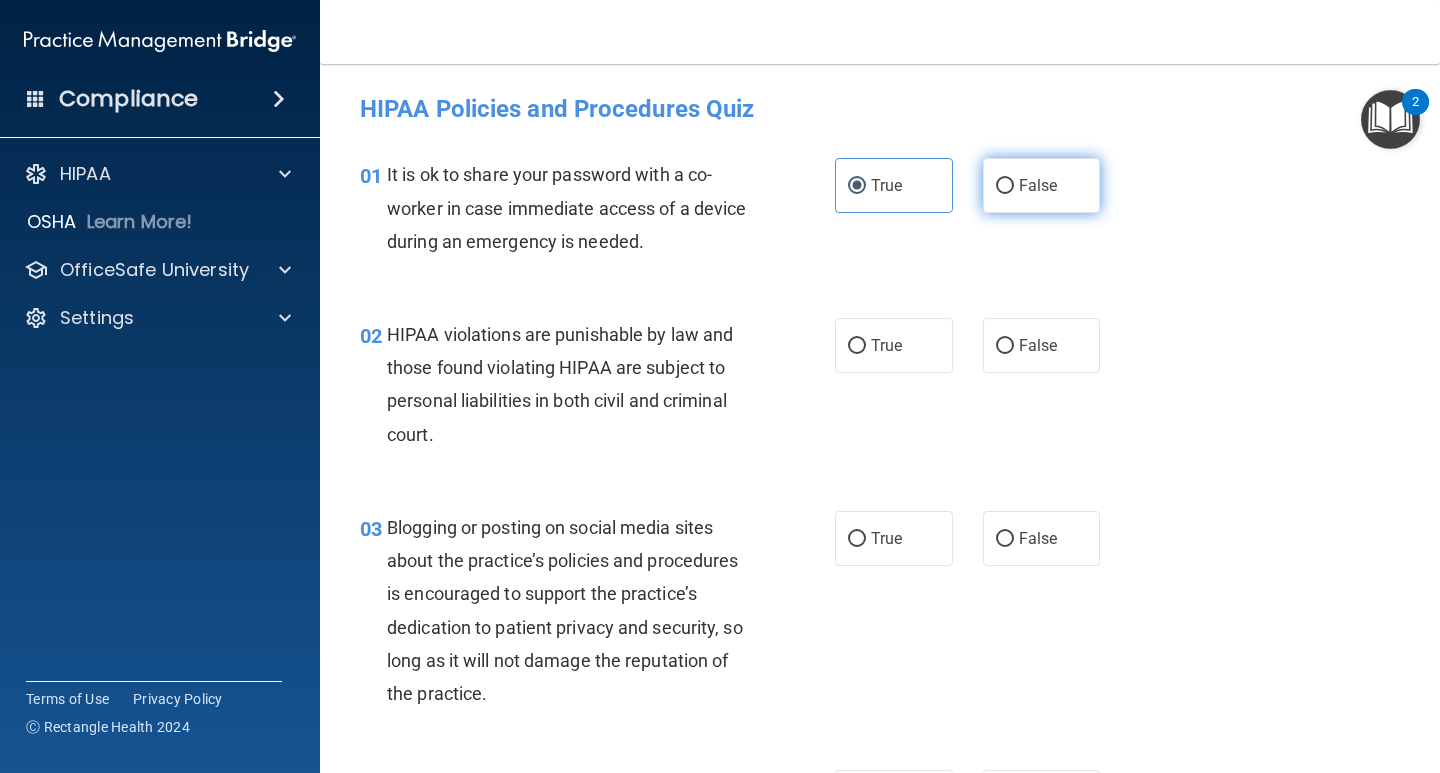 click on "False" at bounding box center (1042, 185) 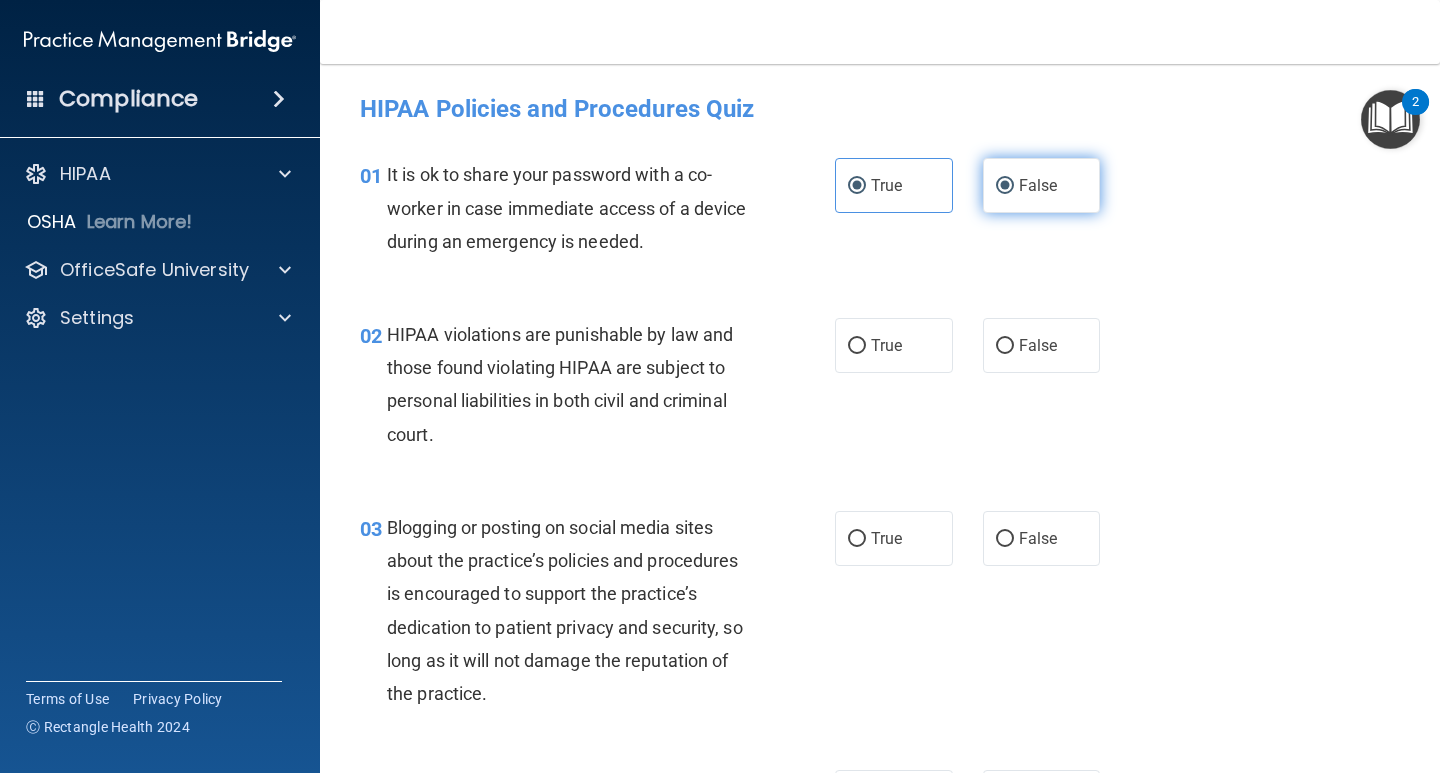 radio on "false" 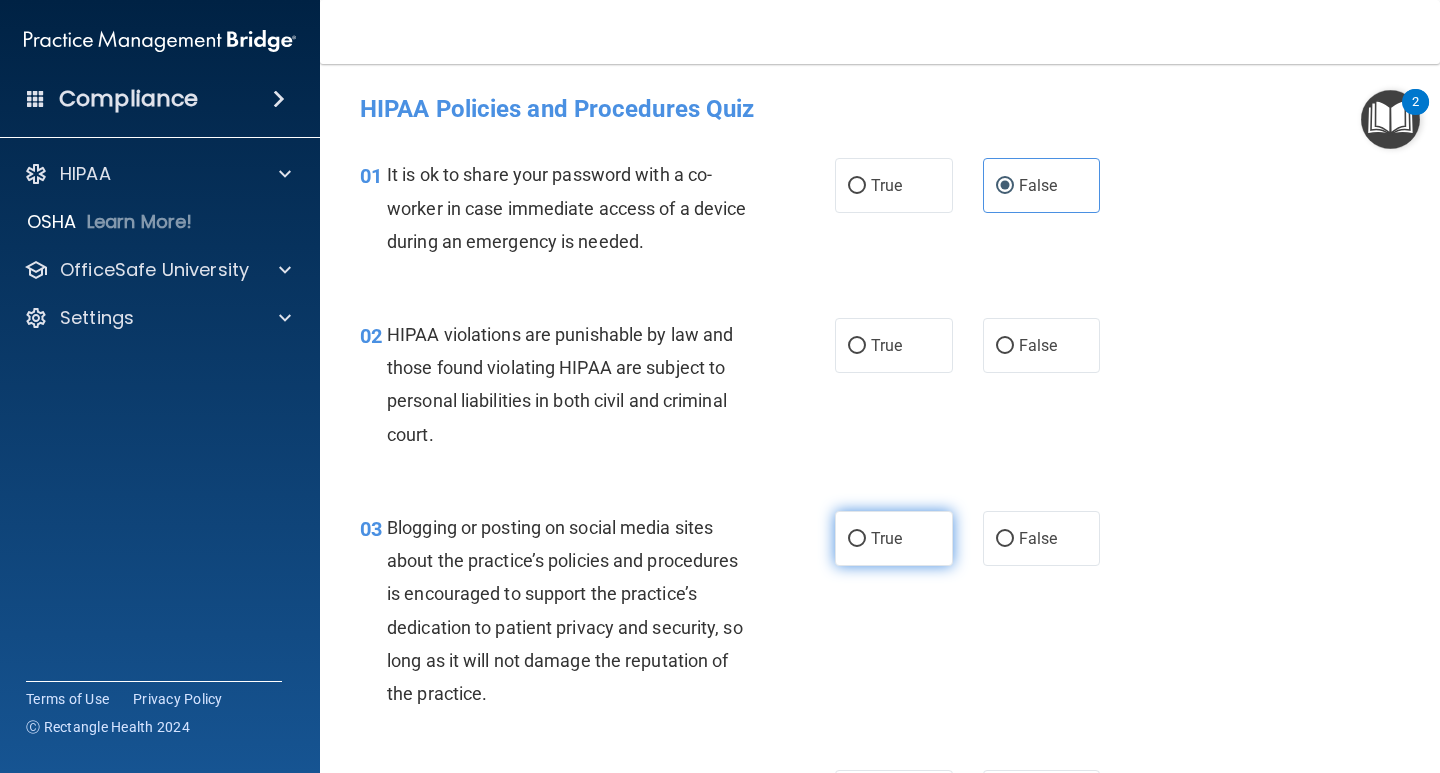 click on "True" at bounding box center [894, 538] 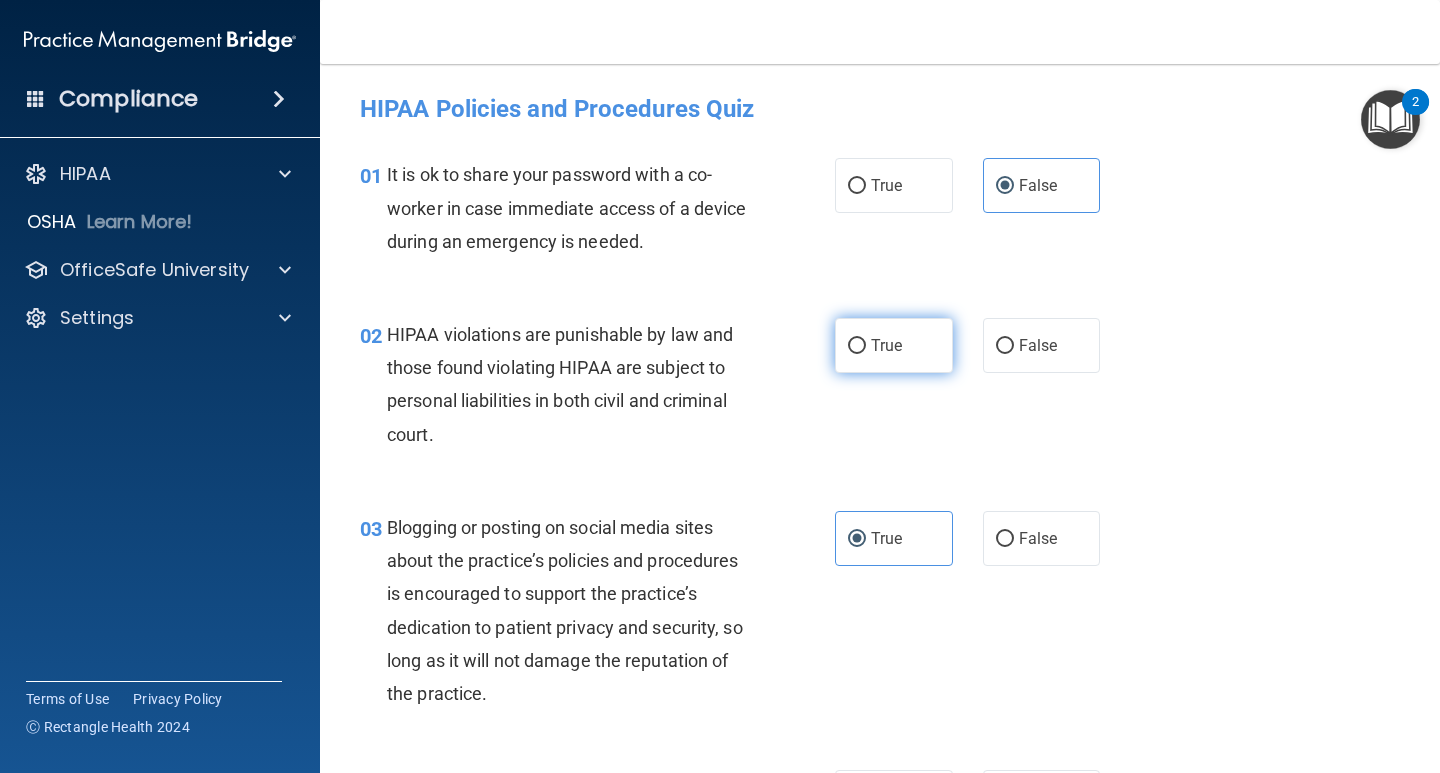 click on "True" at bounding box center [894, 345] 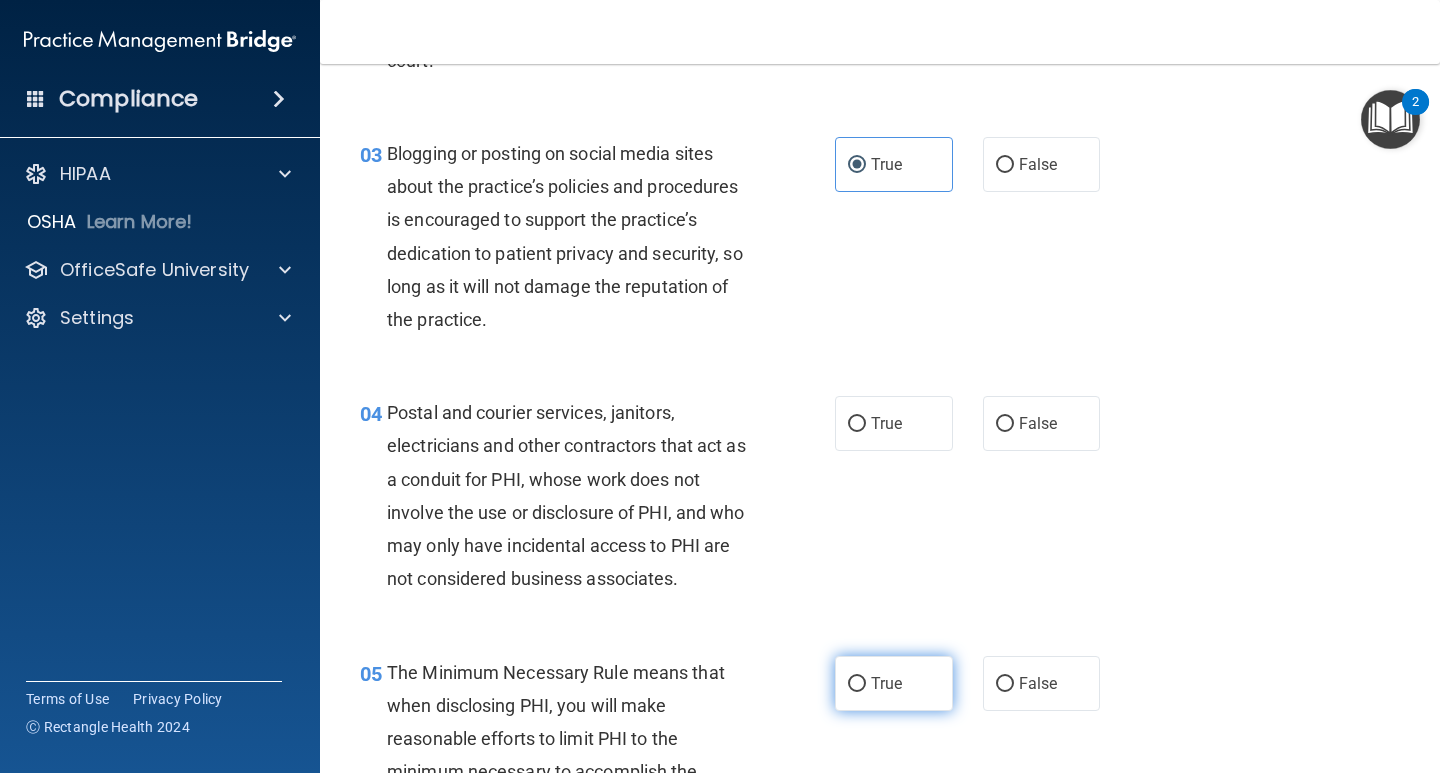 scroll, scrollTop: 400, scrollLeft: 0, axis: vertical 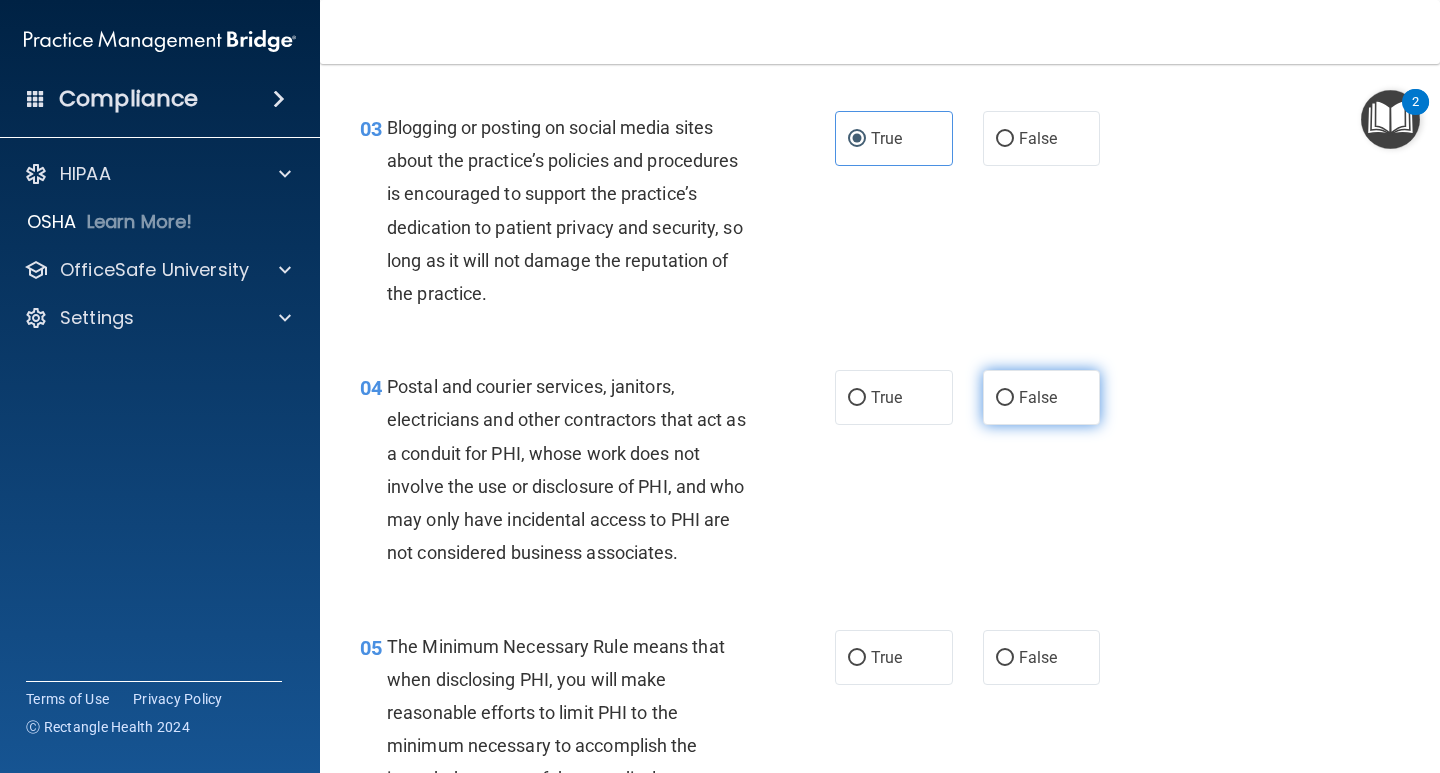click on "False" at bounding box center [1005, 398] 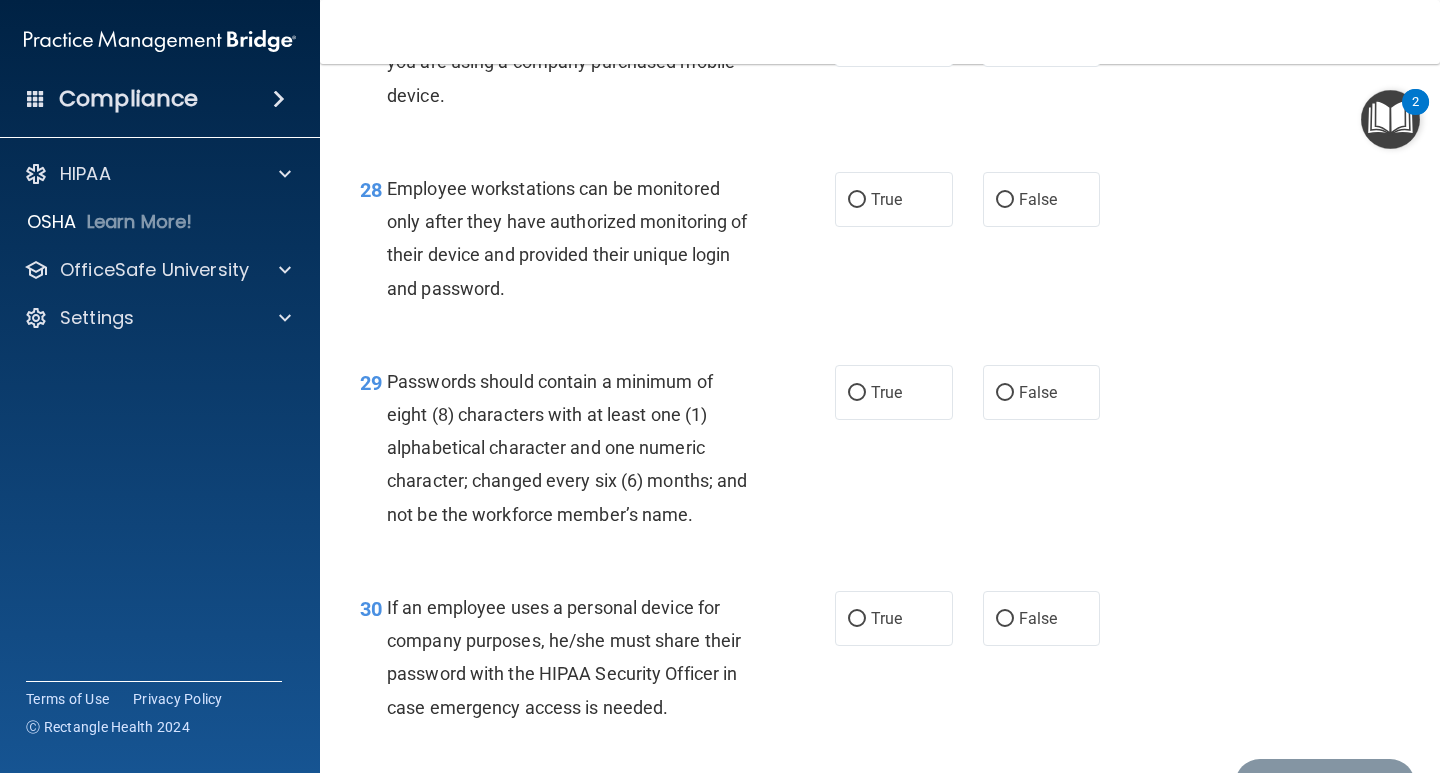 scroll, scrollTop: 5476, scrollLeft: 0, axis: vertical 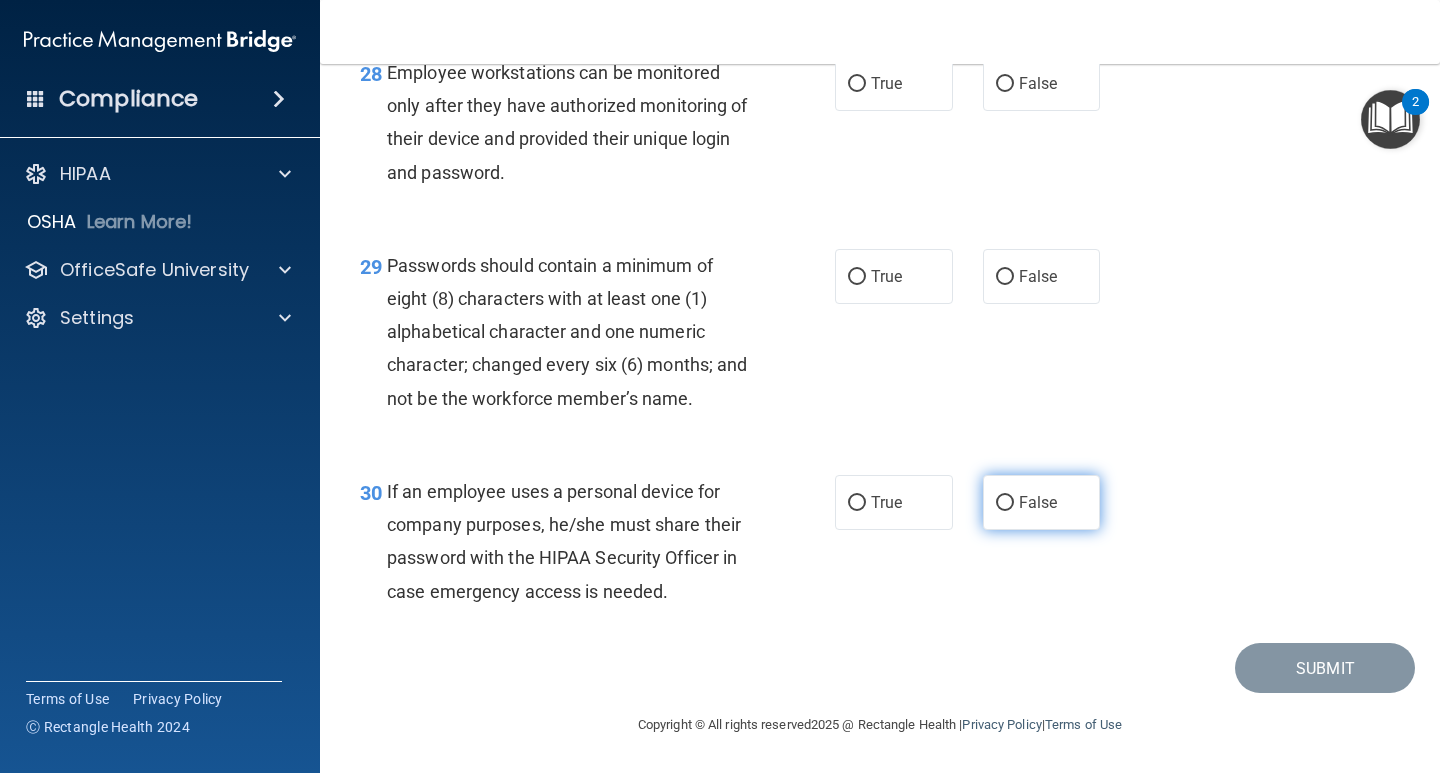 click on "False" at bounding box center [1005, 503] 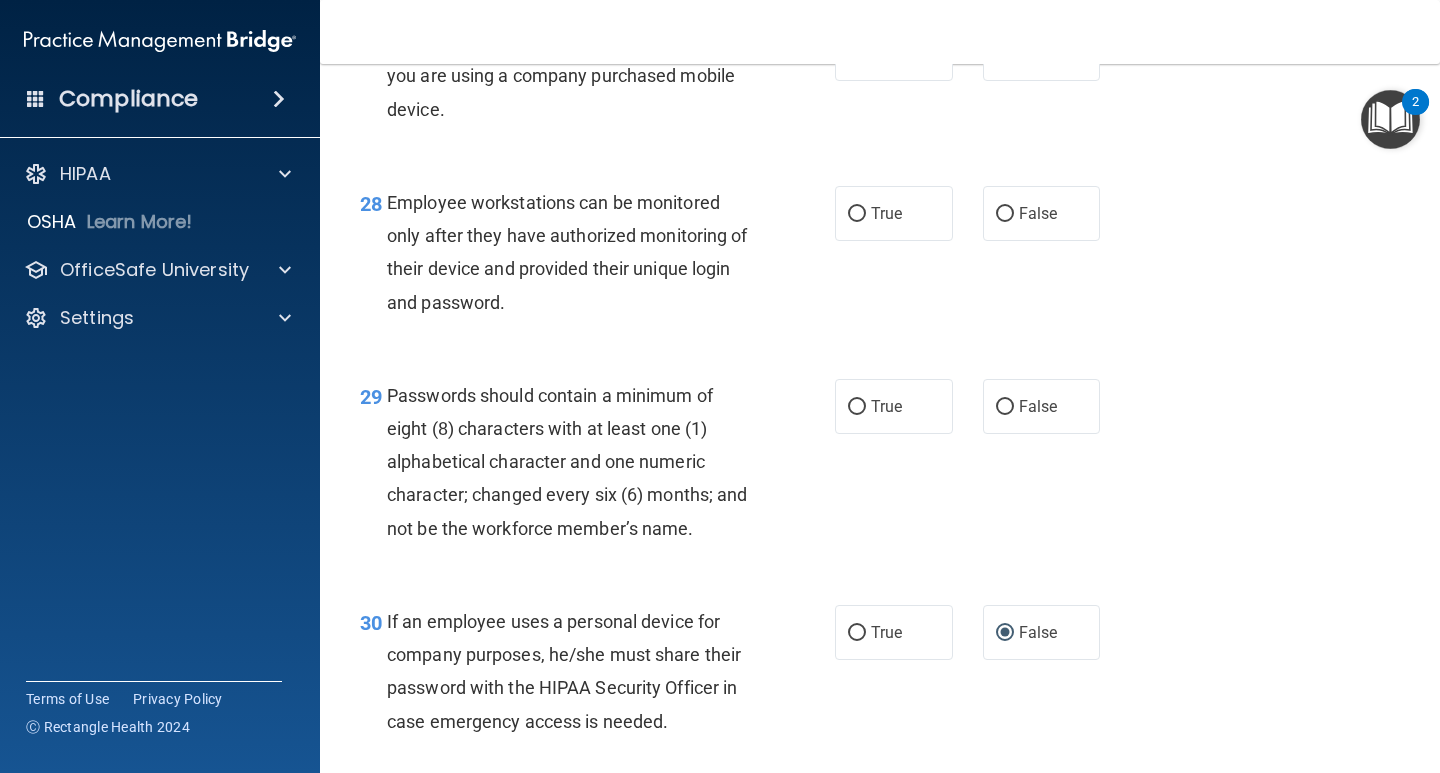 scroll, scrollTop: 5276, scrollLeft: 0, axis: vertical 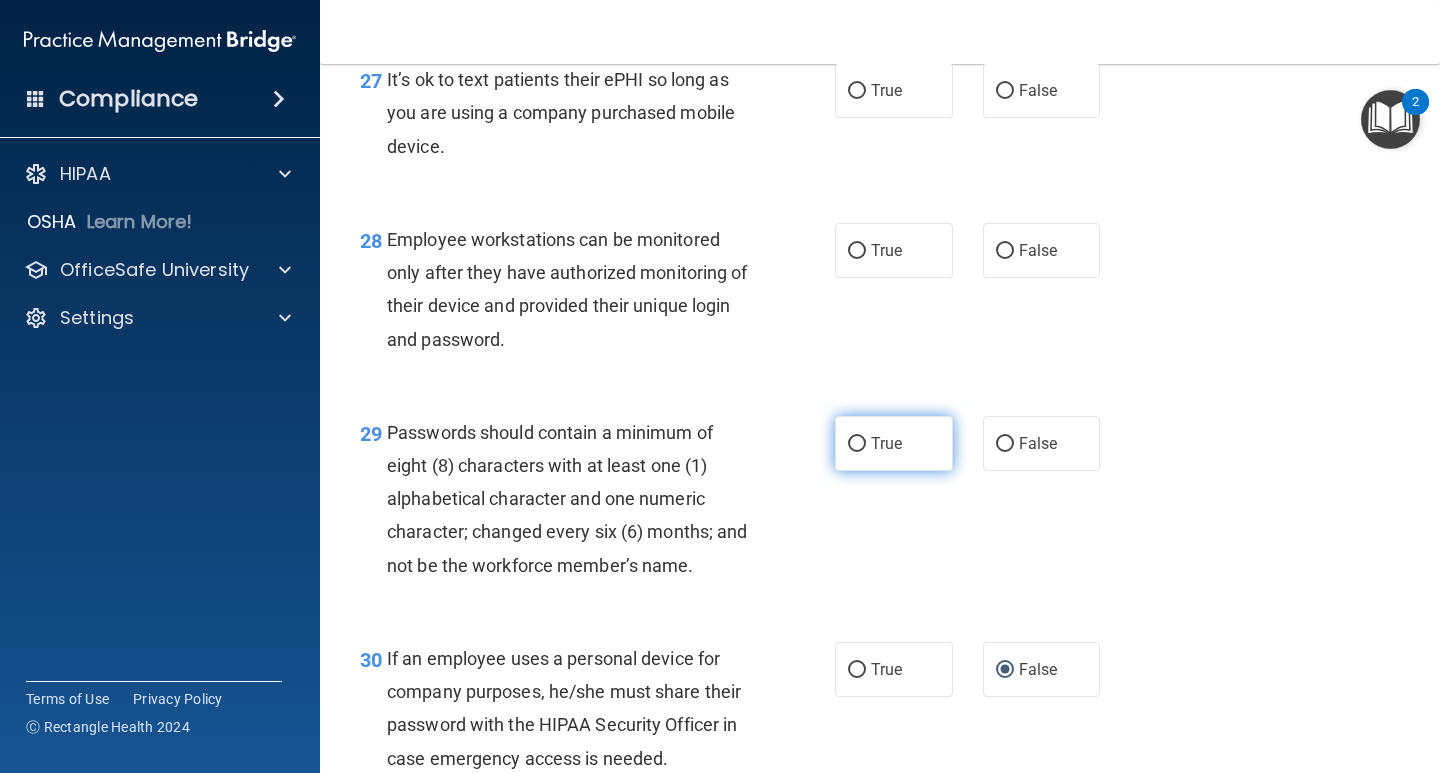 click on "True" at bounding box center (894, 443) 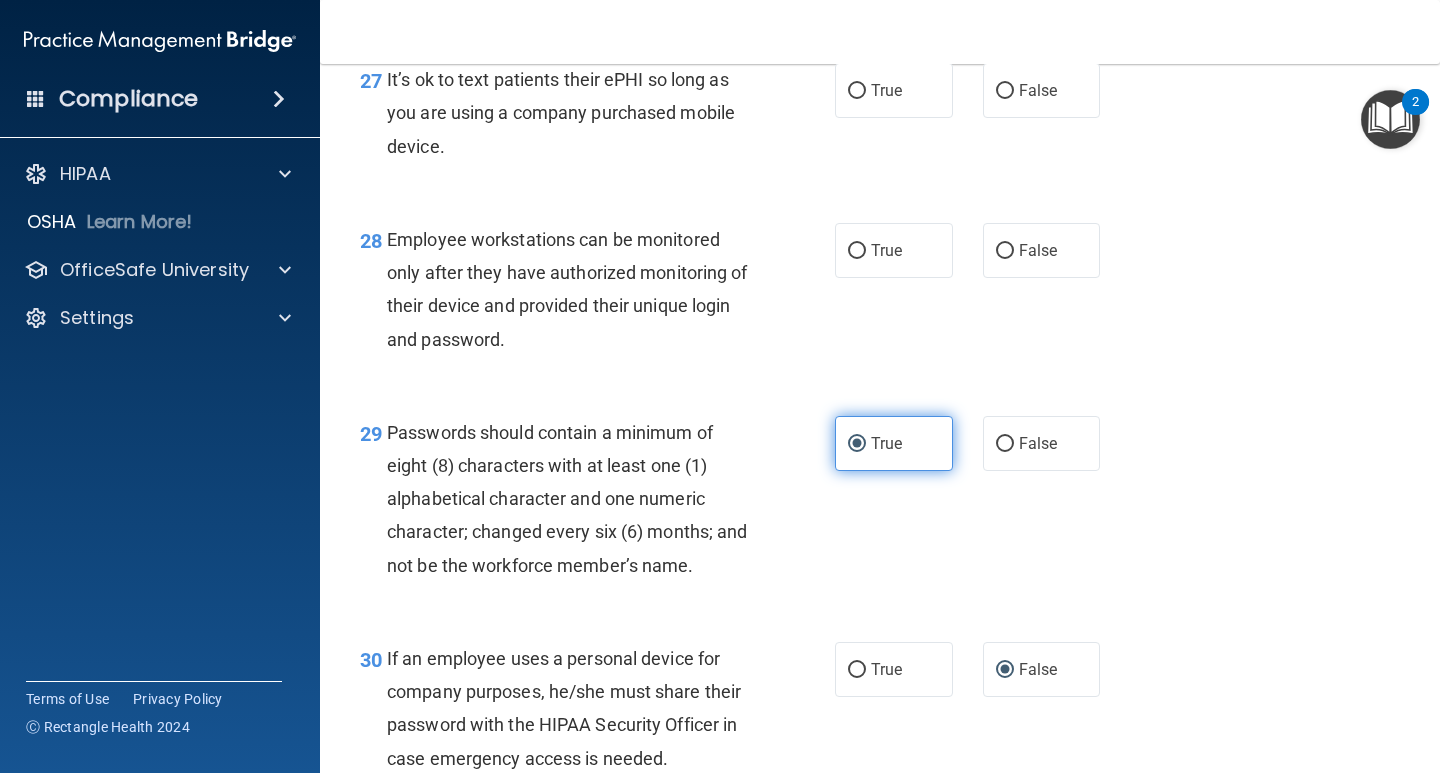 scroll, scrollTop: 5176, scrollLeft: 0, axis: vertical 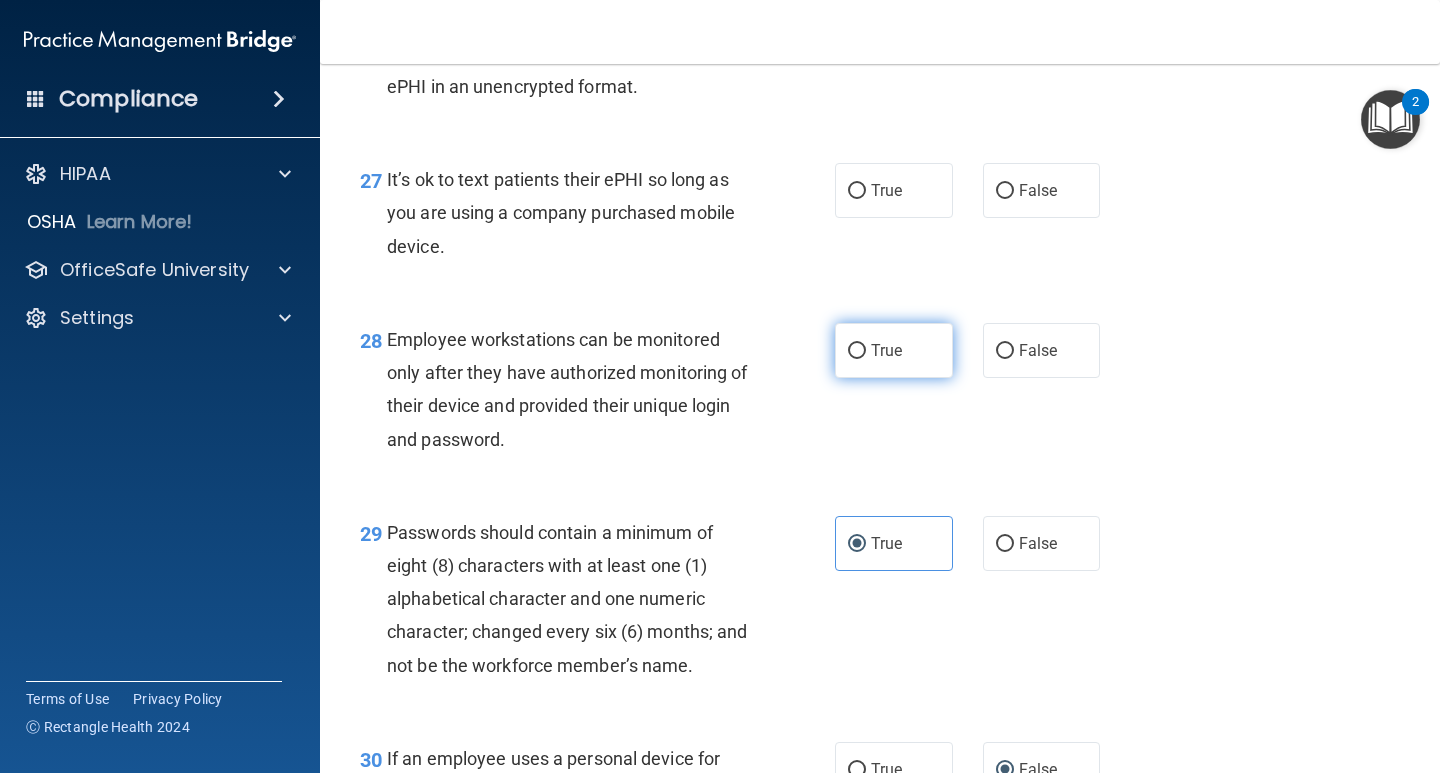click on "True" at bounding box center (894, 350) 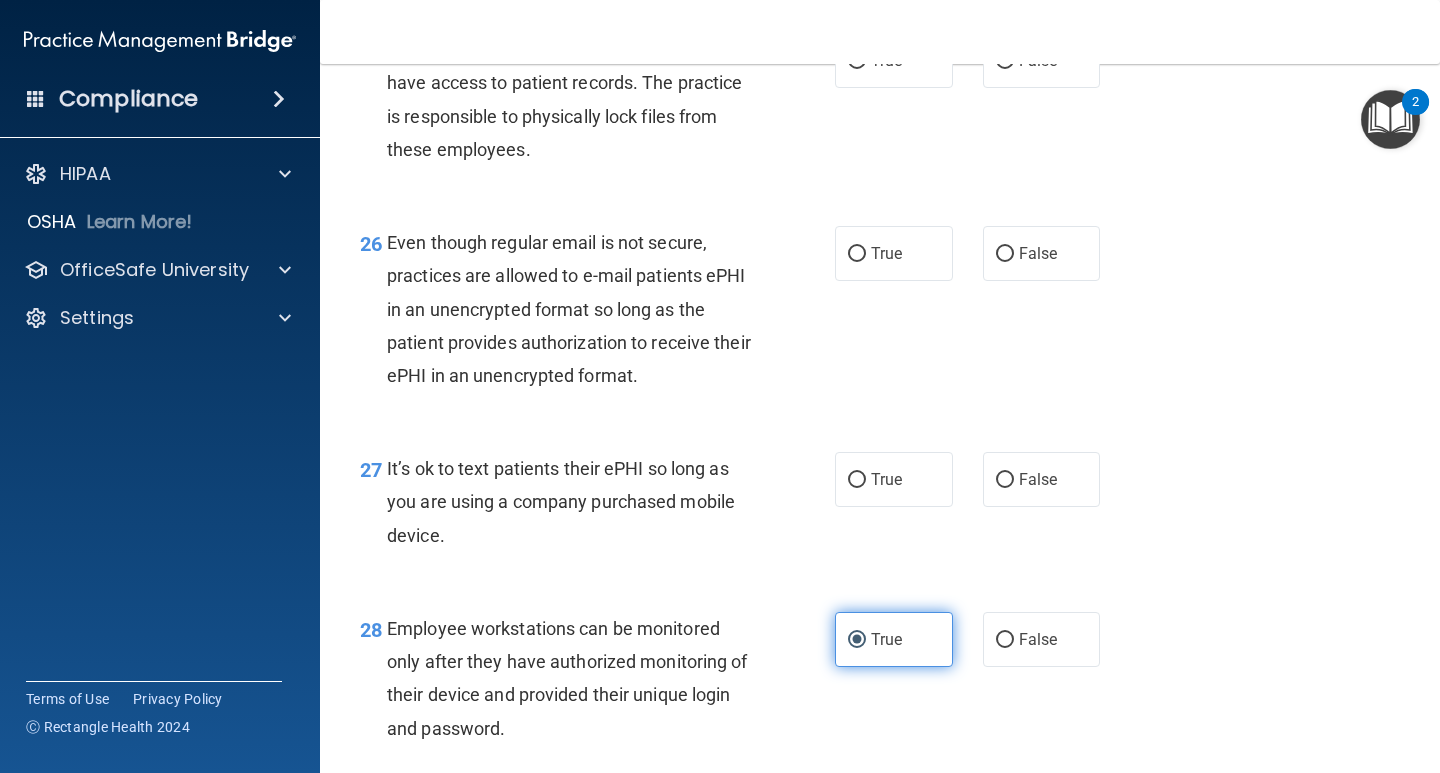 scroll, scrollTop: 4876, scrollLeft: 0, axis: vertical 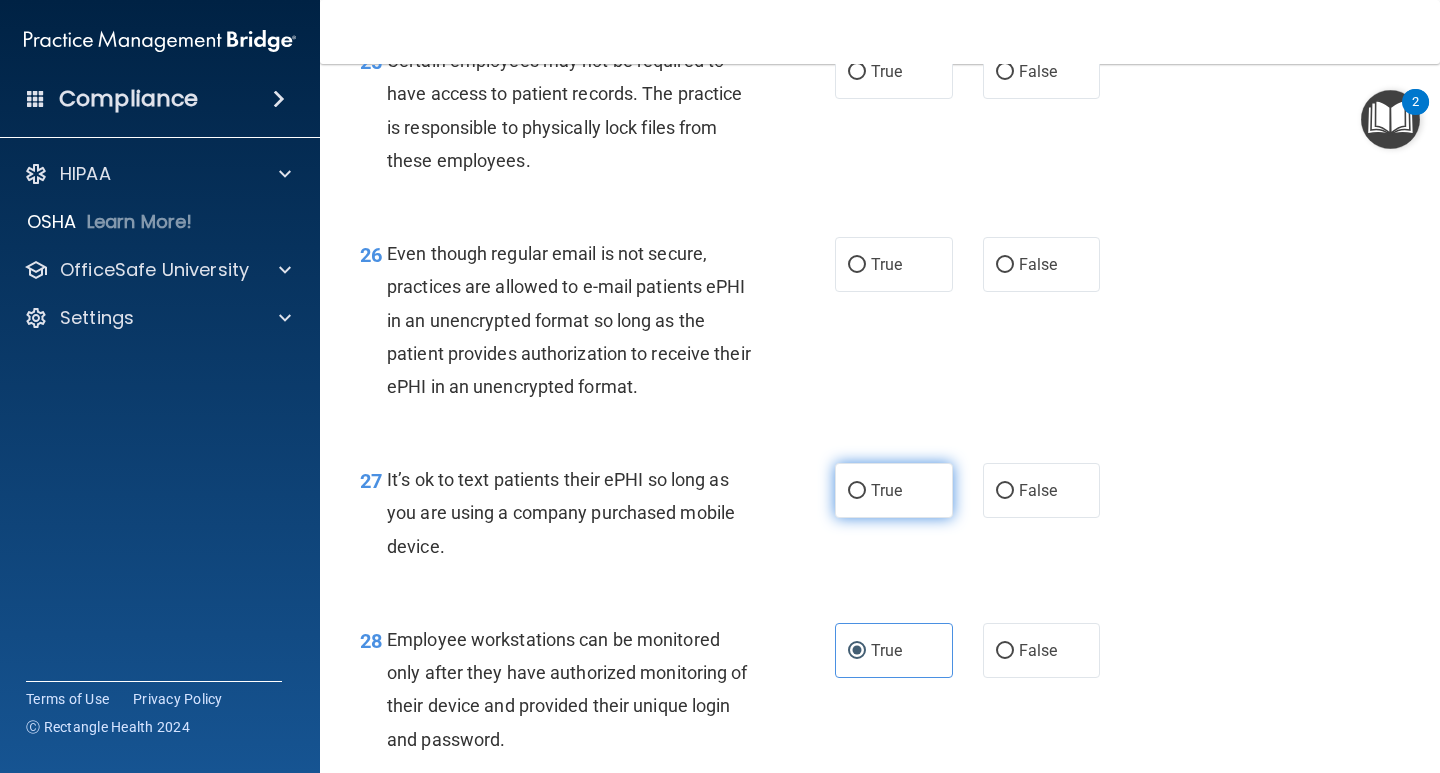 click on "True" at bounding box center (857, 491) 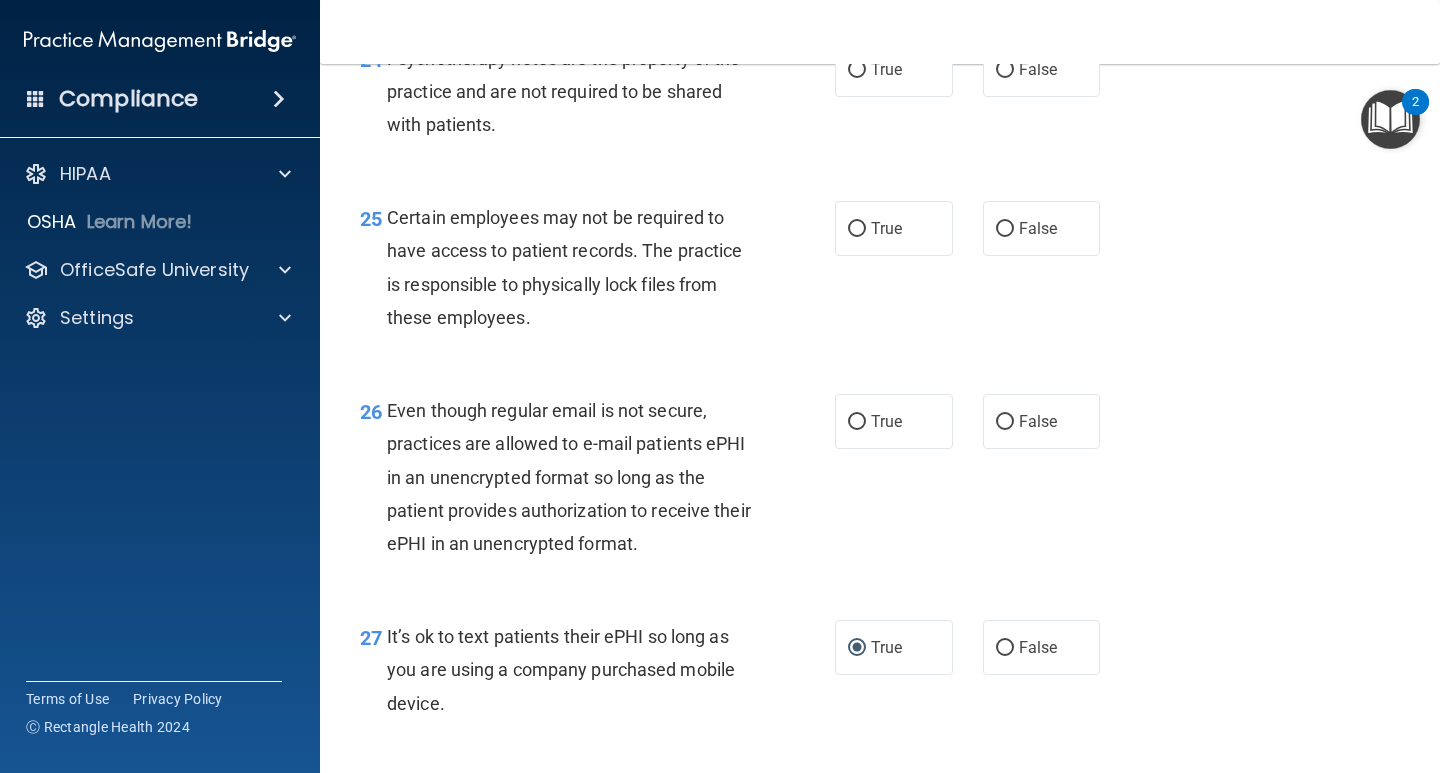 scroll, scrollTop: 4676, scrollLeft: 0, axis: vertical 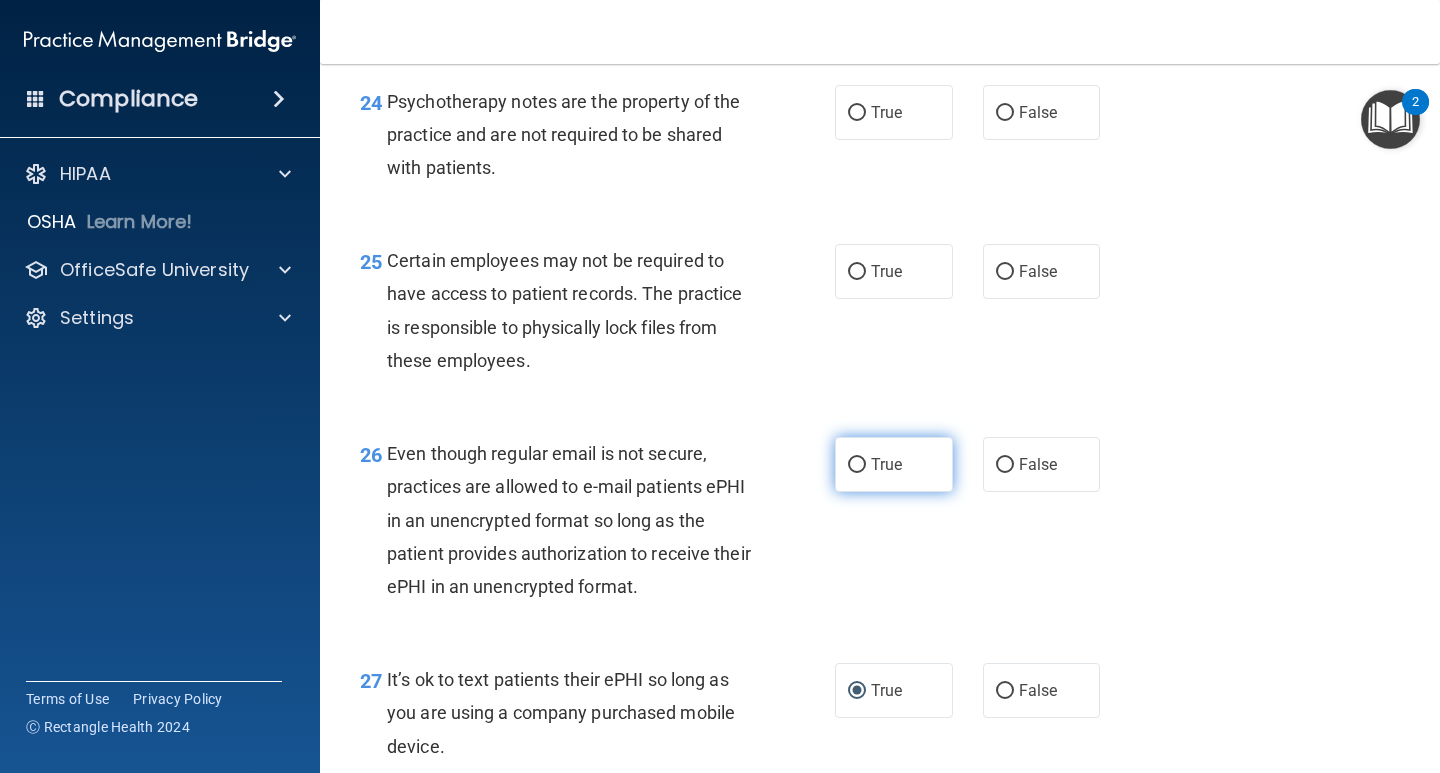 click on "True" at bounding box center [886, 464] 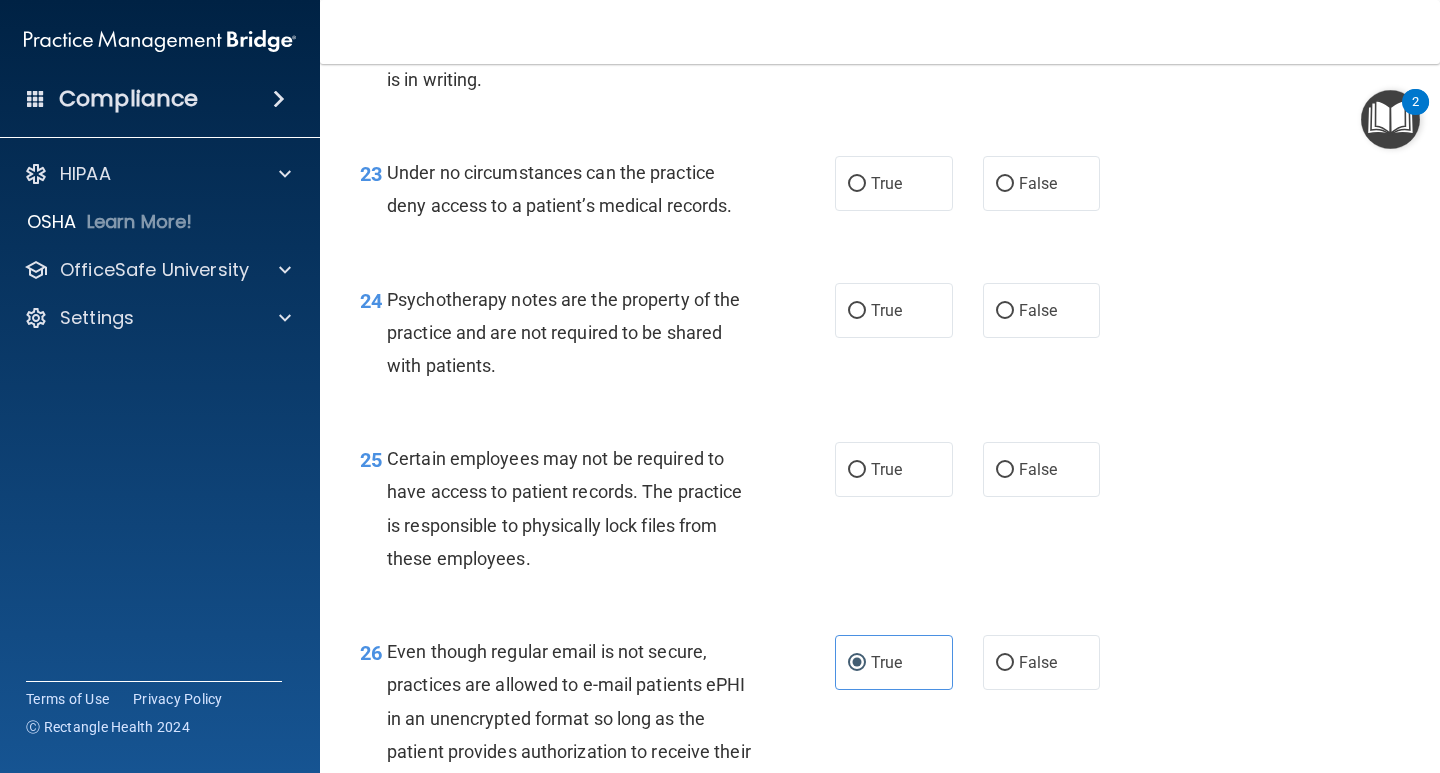 scroll, scrollTop: 4476, scrollLeft: 0, axis: vertical 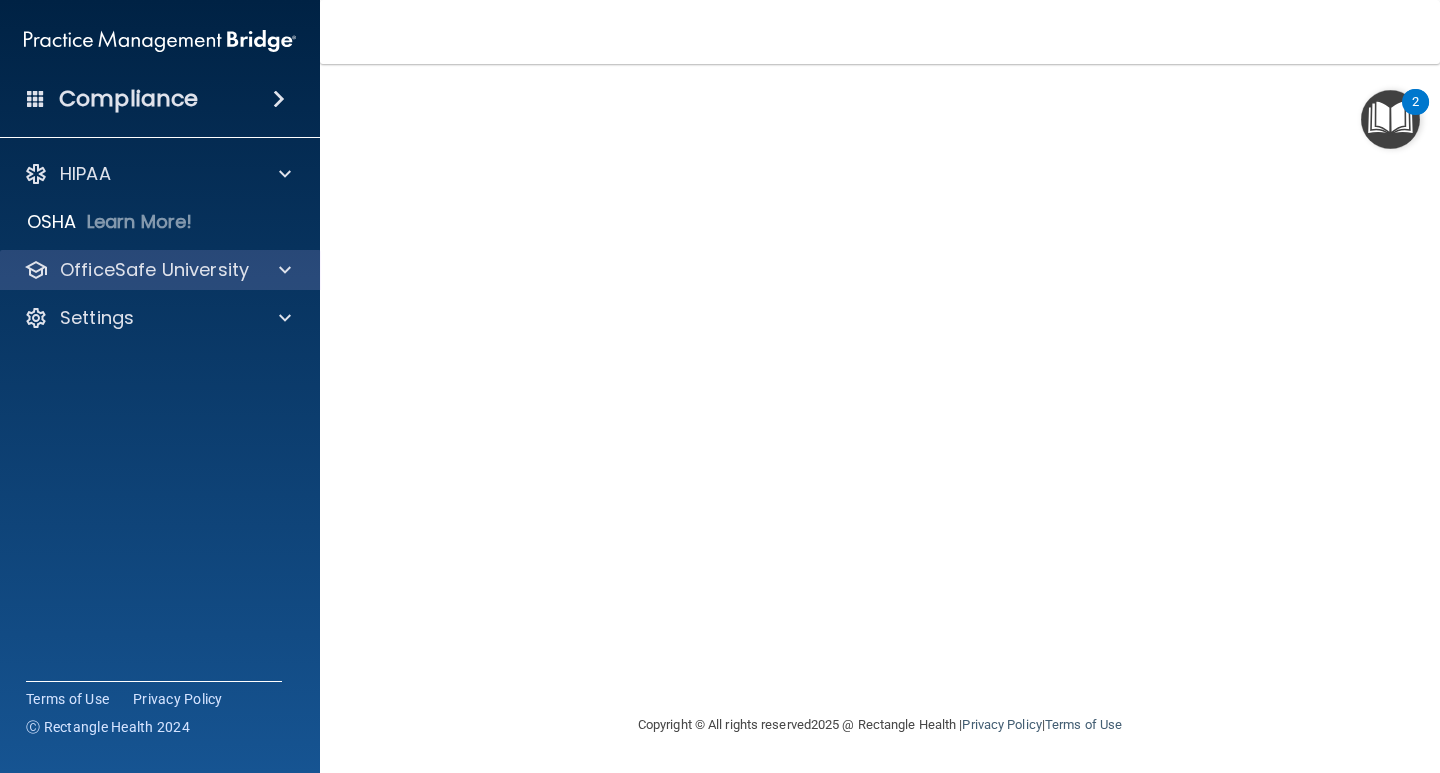 click on "OfficeSafe University" at bounding box center (160, 270) 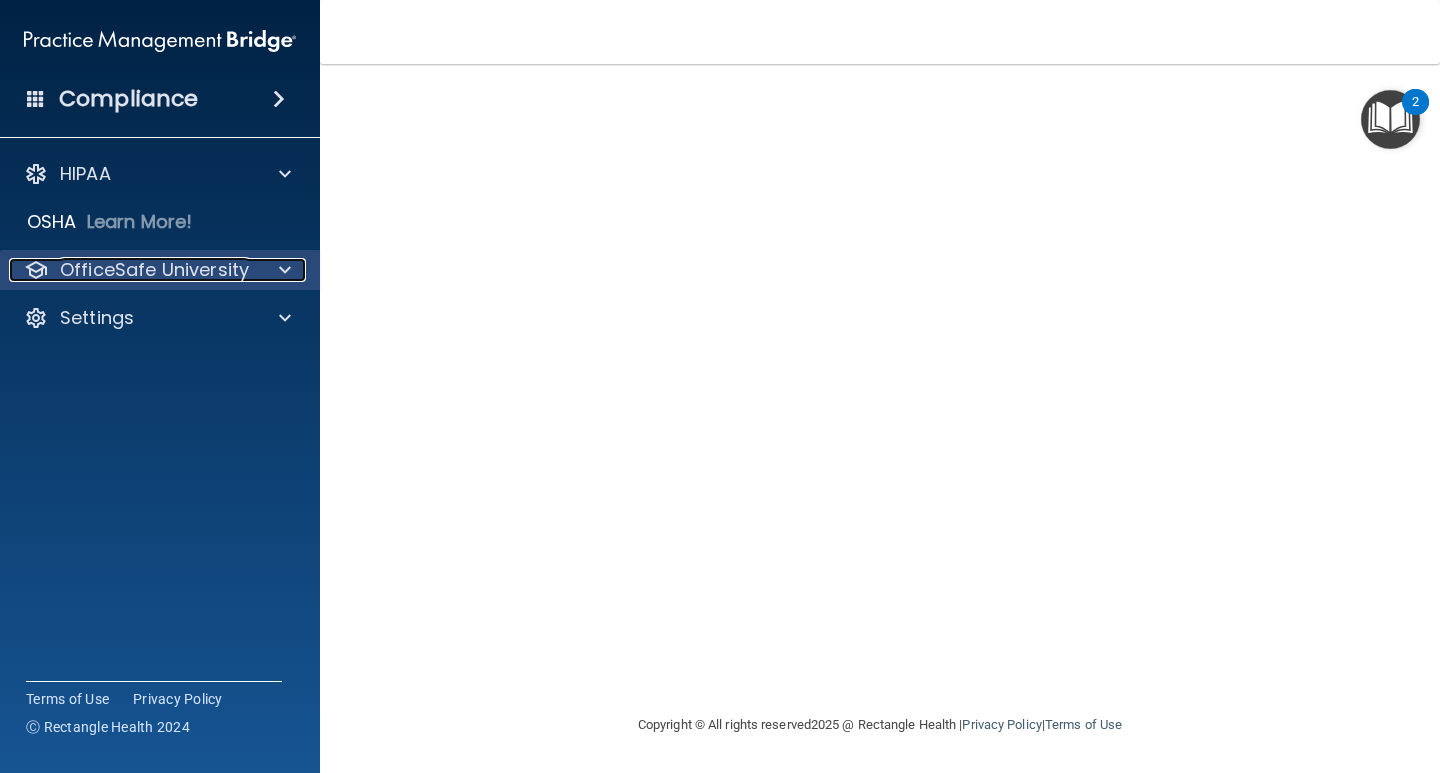click on "OfficeSafe University" at bounding box center [154, 270] 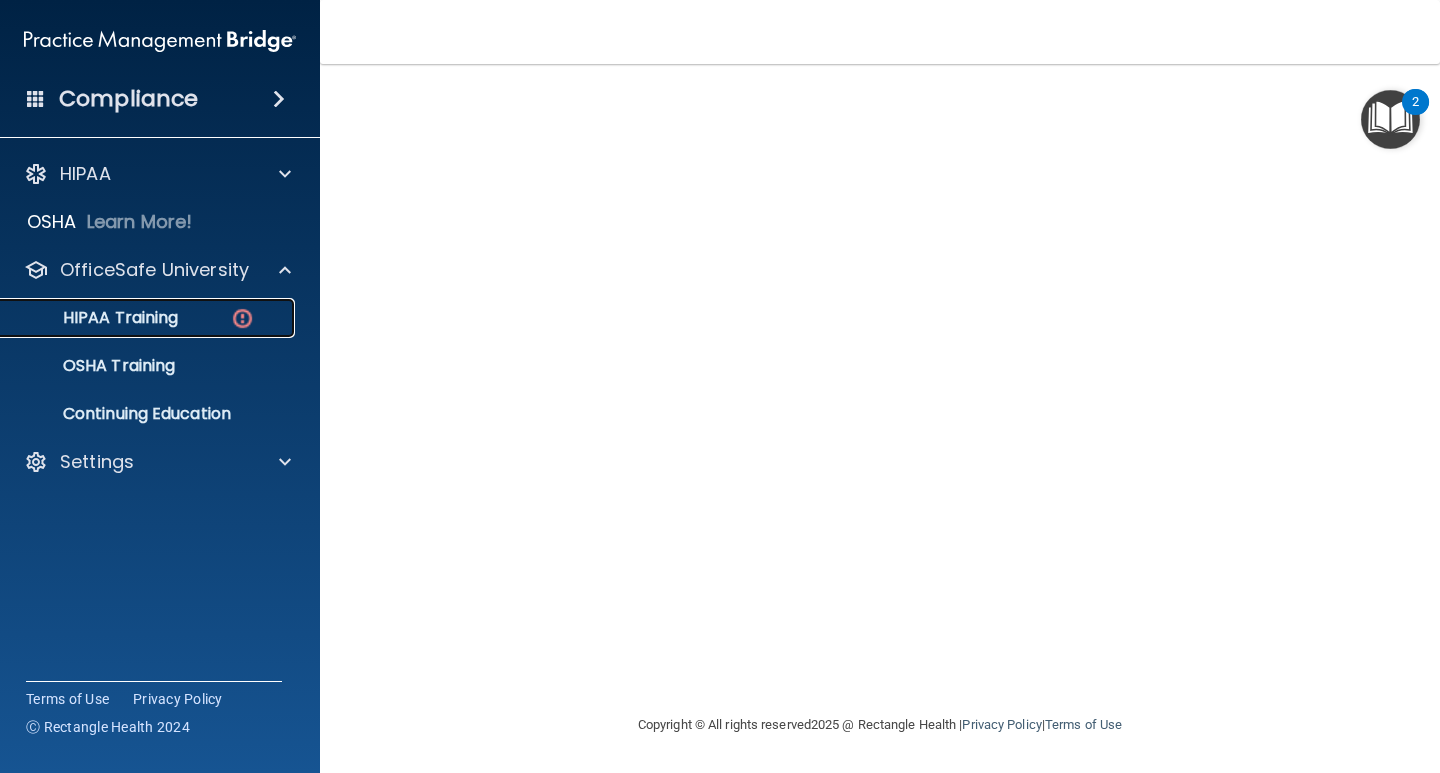click on "HIPAA Training" at bounding box center [149, 318] 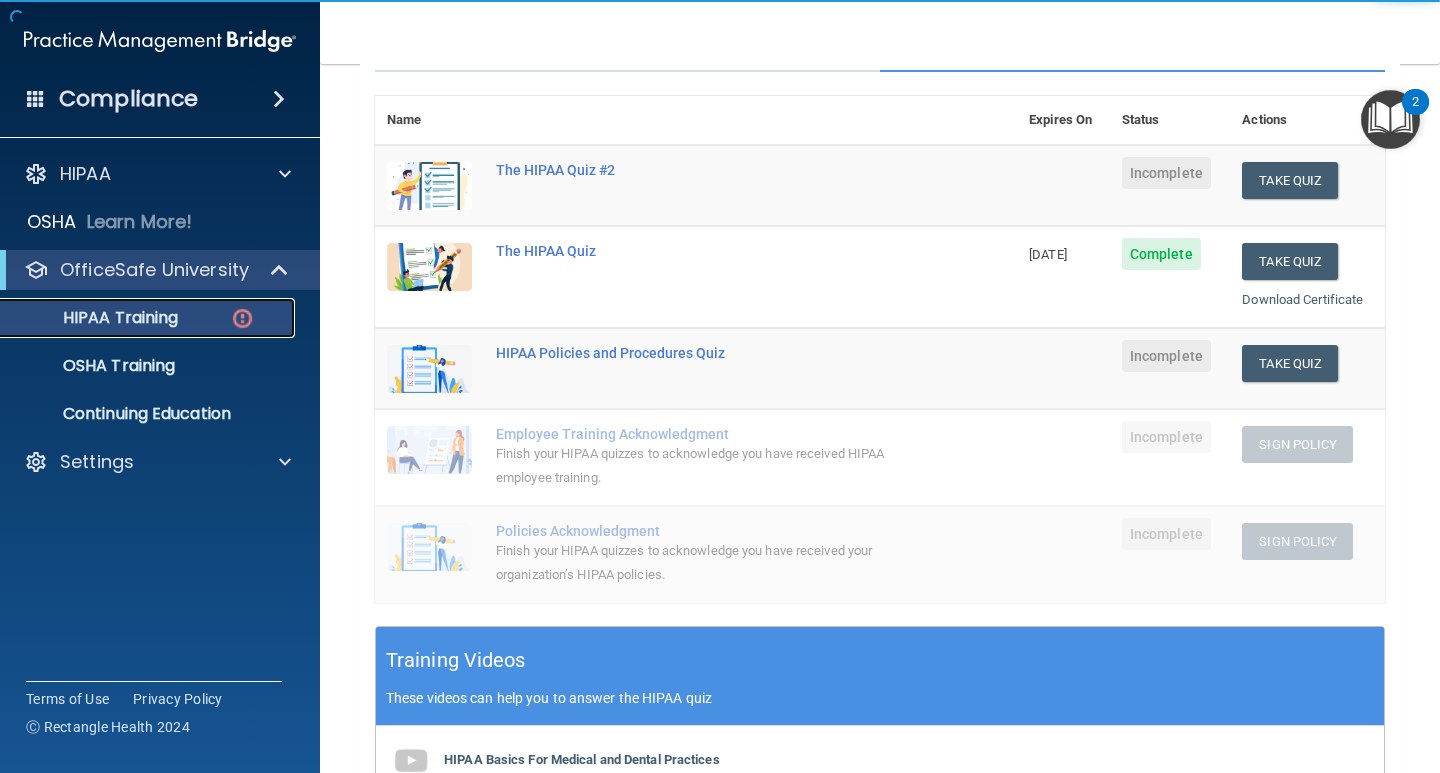 scroll, scrollTop: 83, scrollLeft: 0, axis: vertical 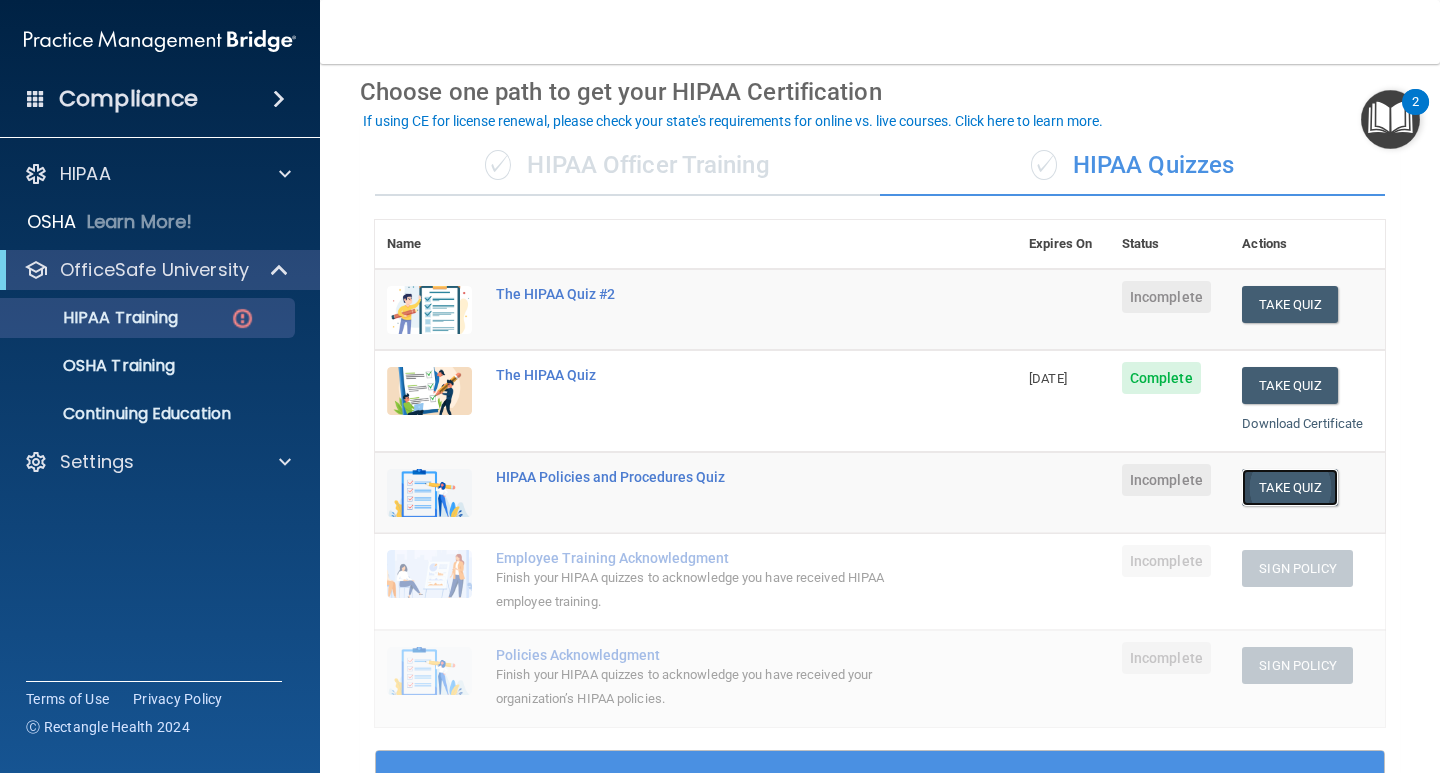 click on "Take Quiz" at bounding box center (1290, 487) 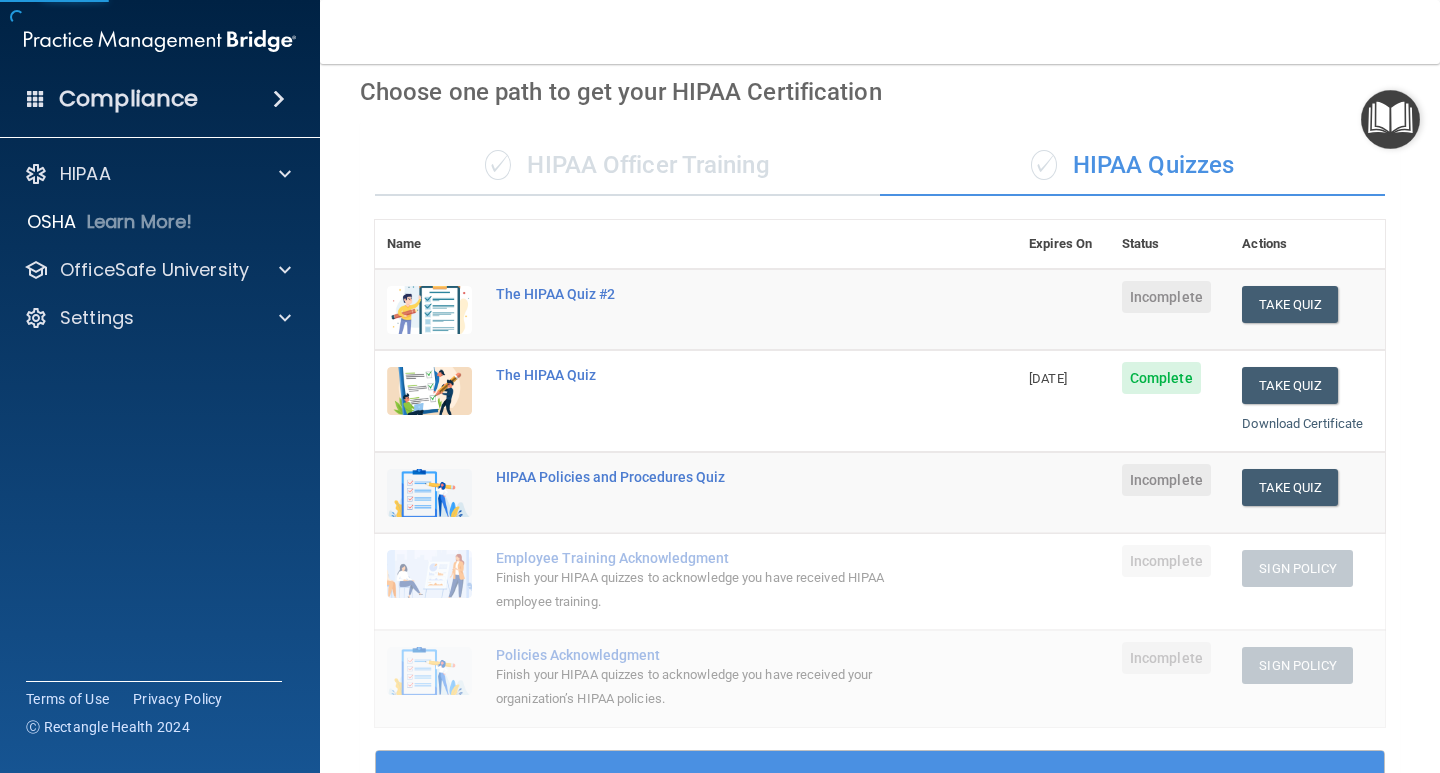 scroll, scrollTop: 0, scrollLeft: 0, axis: both 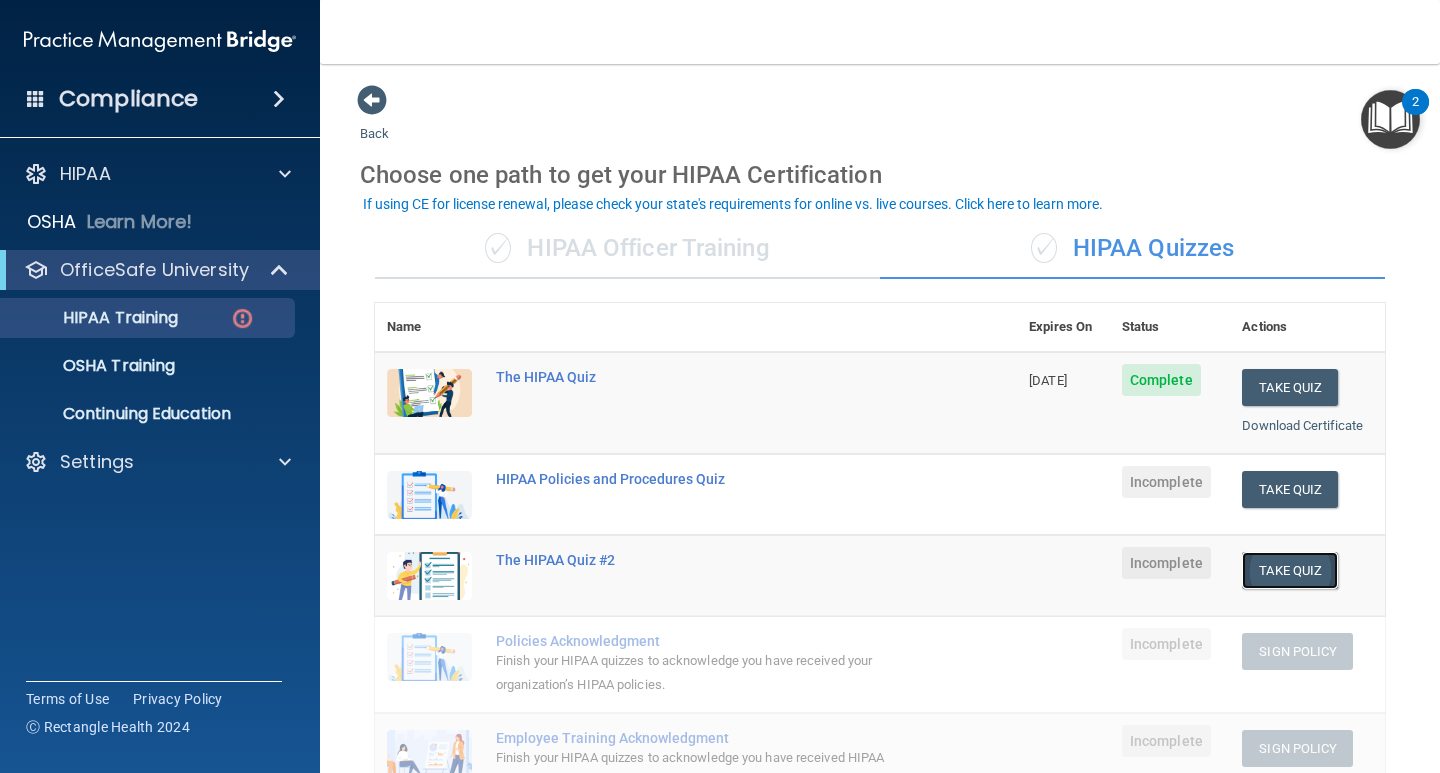 click on "Take Quiz" at bounding box center (1290, 570) 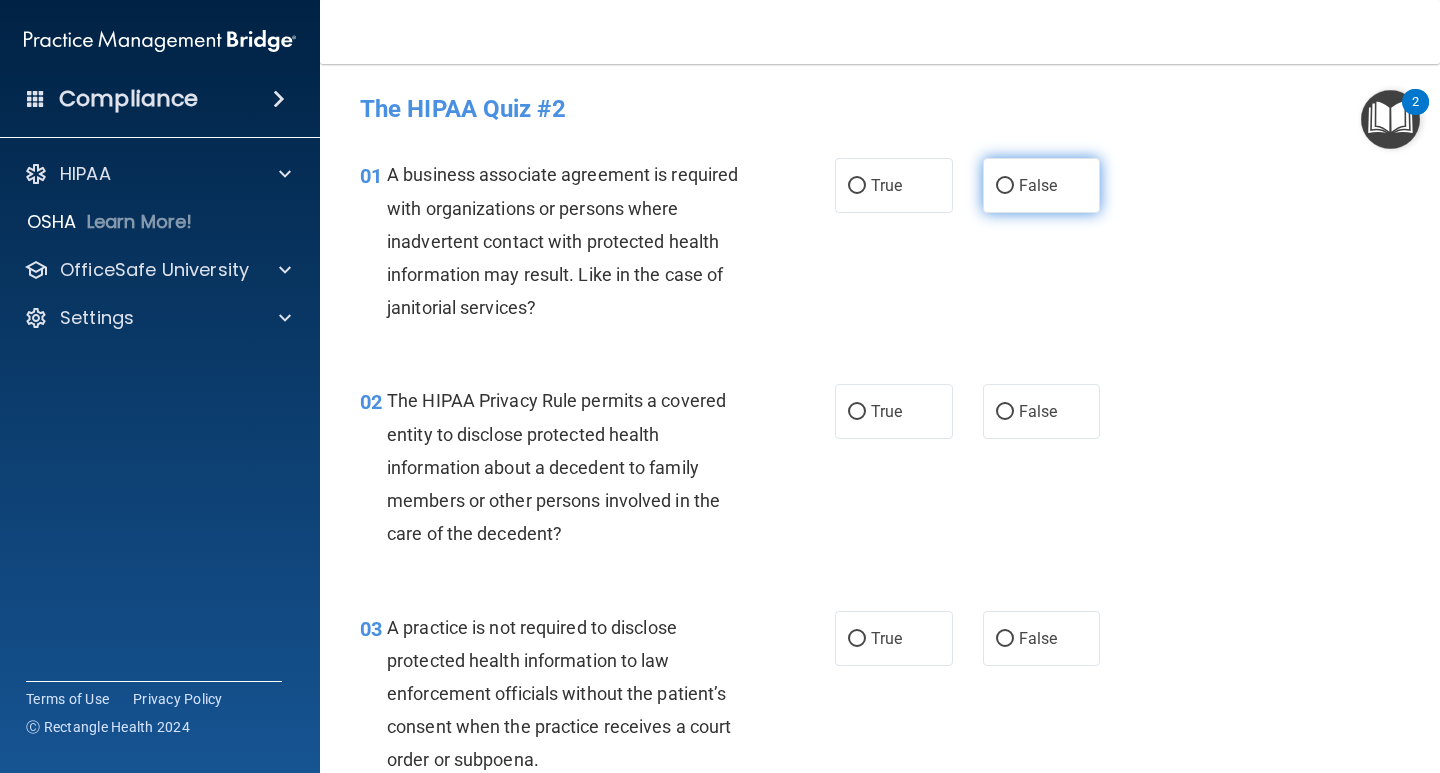click on "False" at bounding box center [1042, 185] 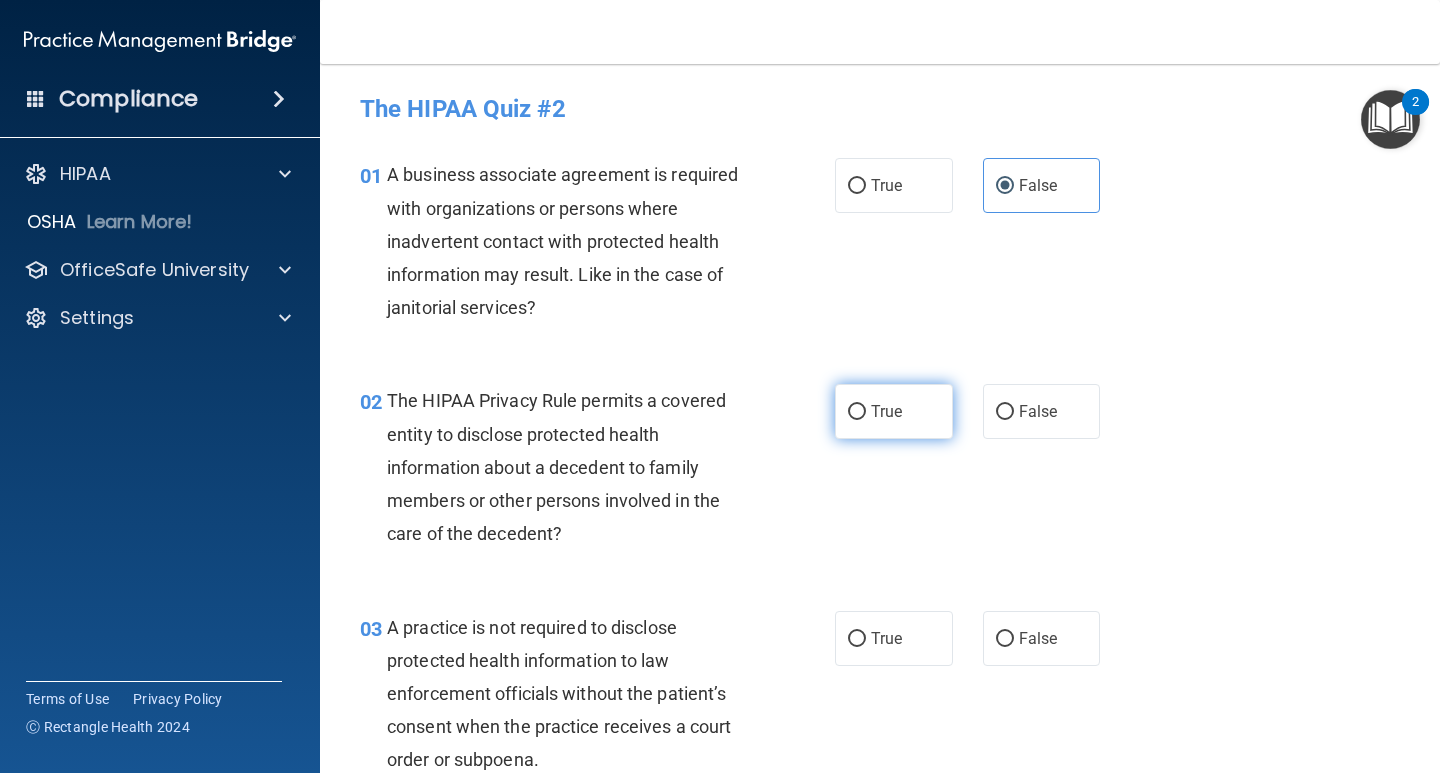 click on "True" at bounding box center [894, 411] 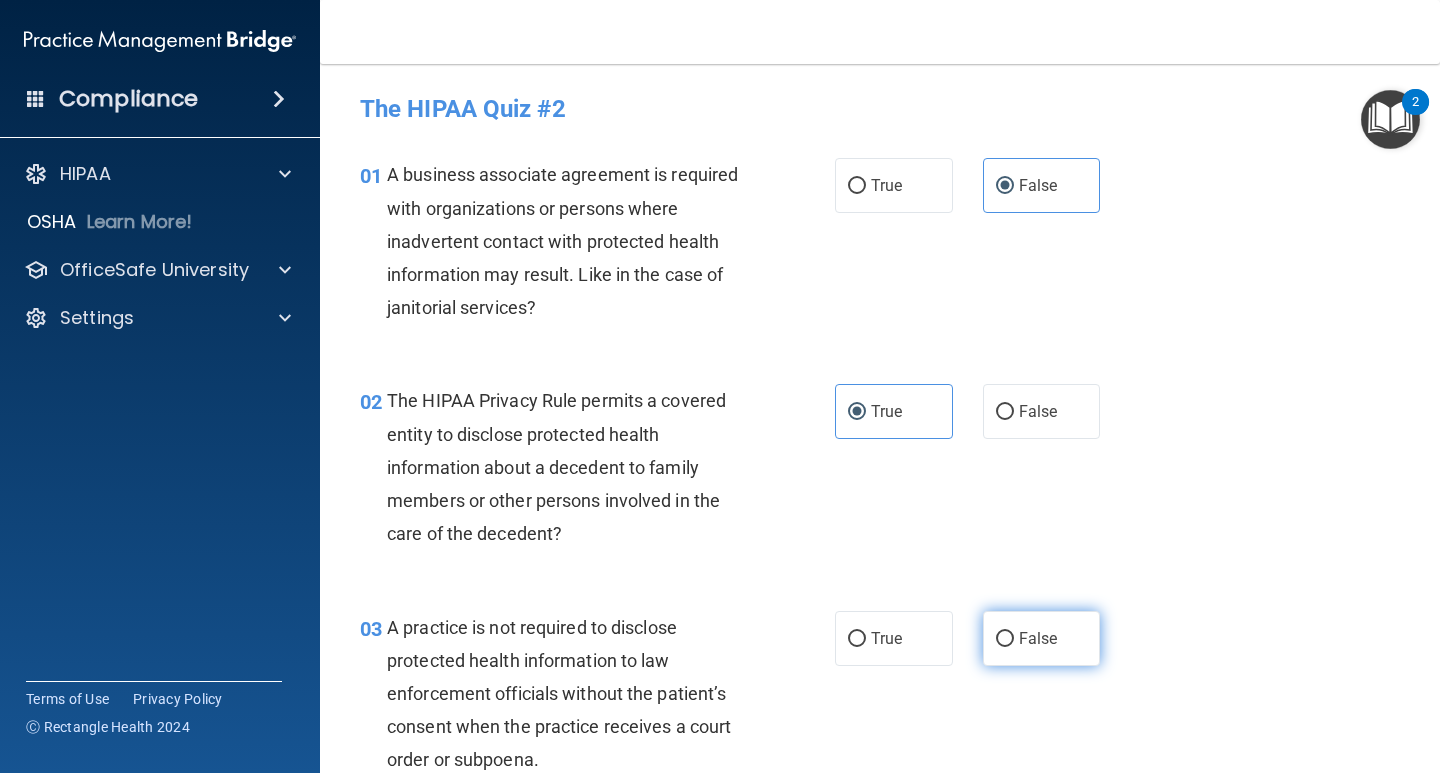 click on "False" at bounding box center (1042, 638) 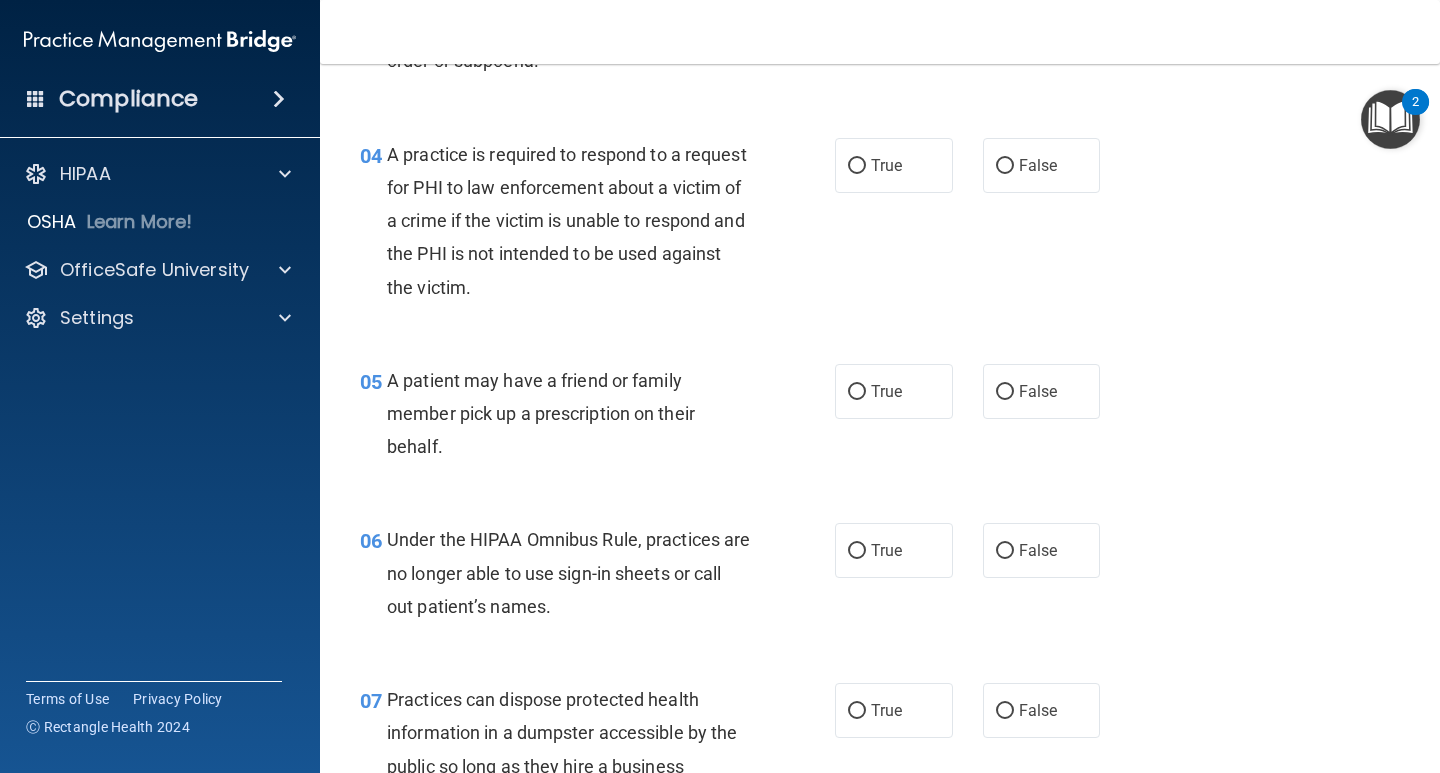 scroll, scrollTop: 700, scrollLeft: 0, axis: vertical 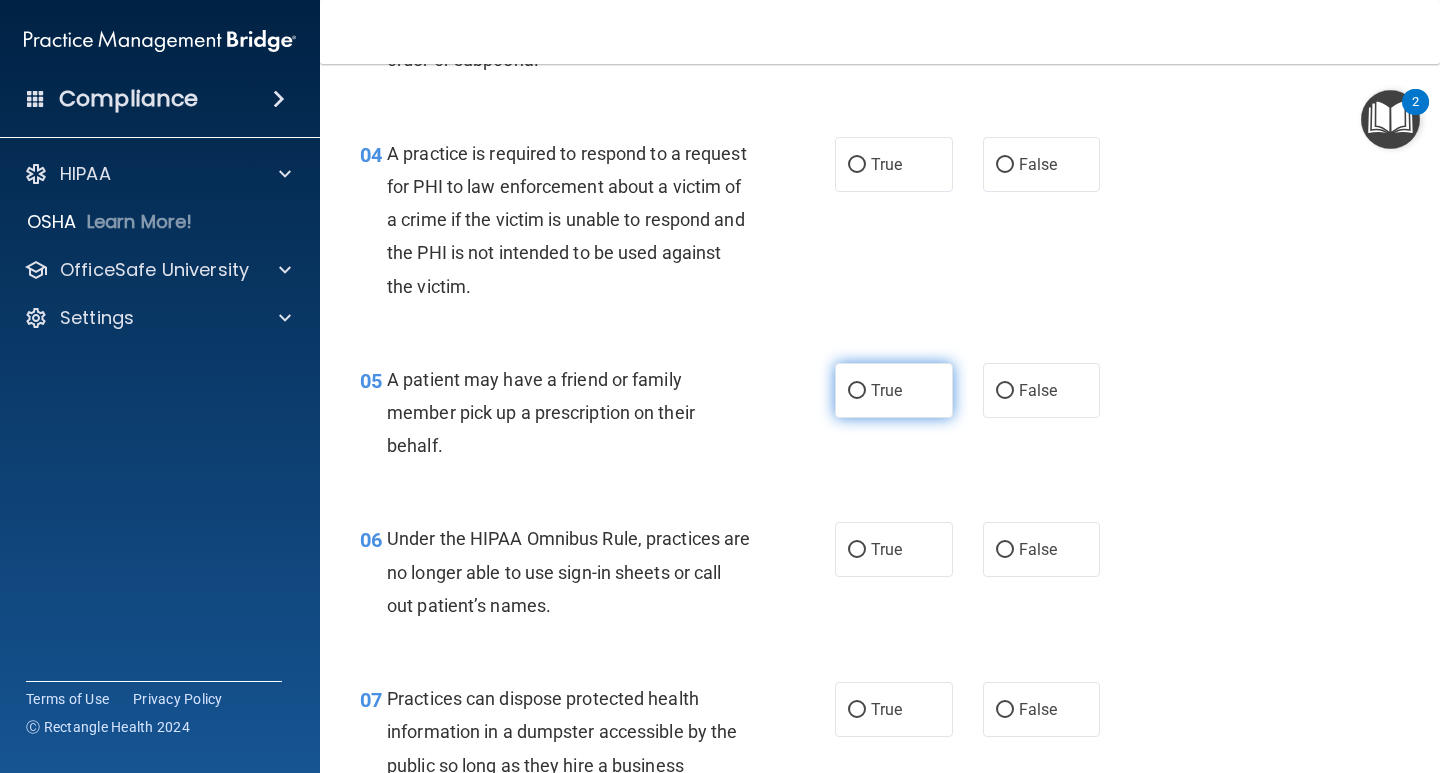 click on "True" at bounding box center (886, 390) 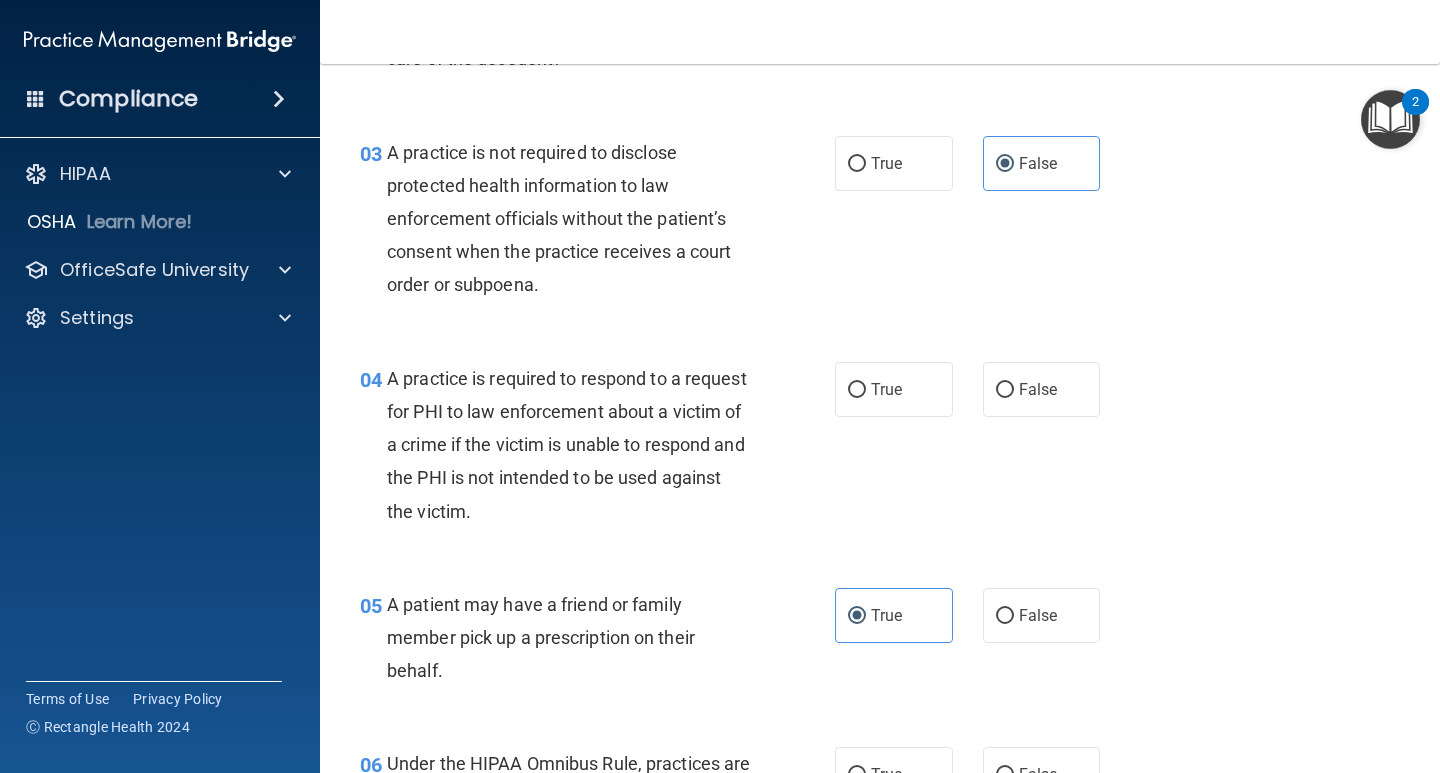 scroll, scrollTop: 600, scrollLeft: 0, axis: vertical 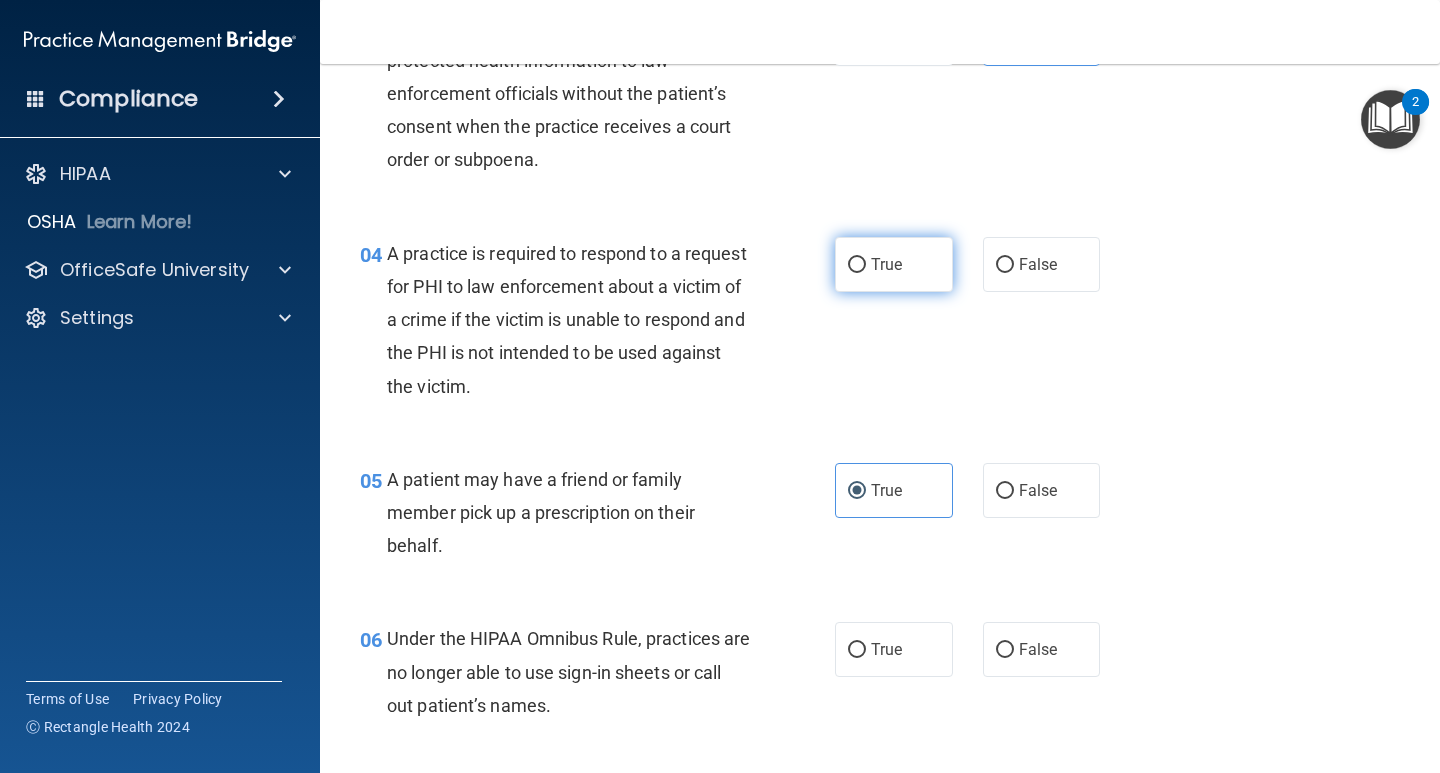 click on "True" at bounding box center (894, 264) 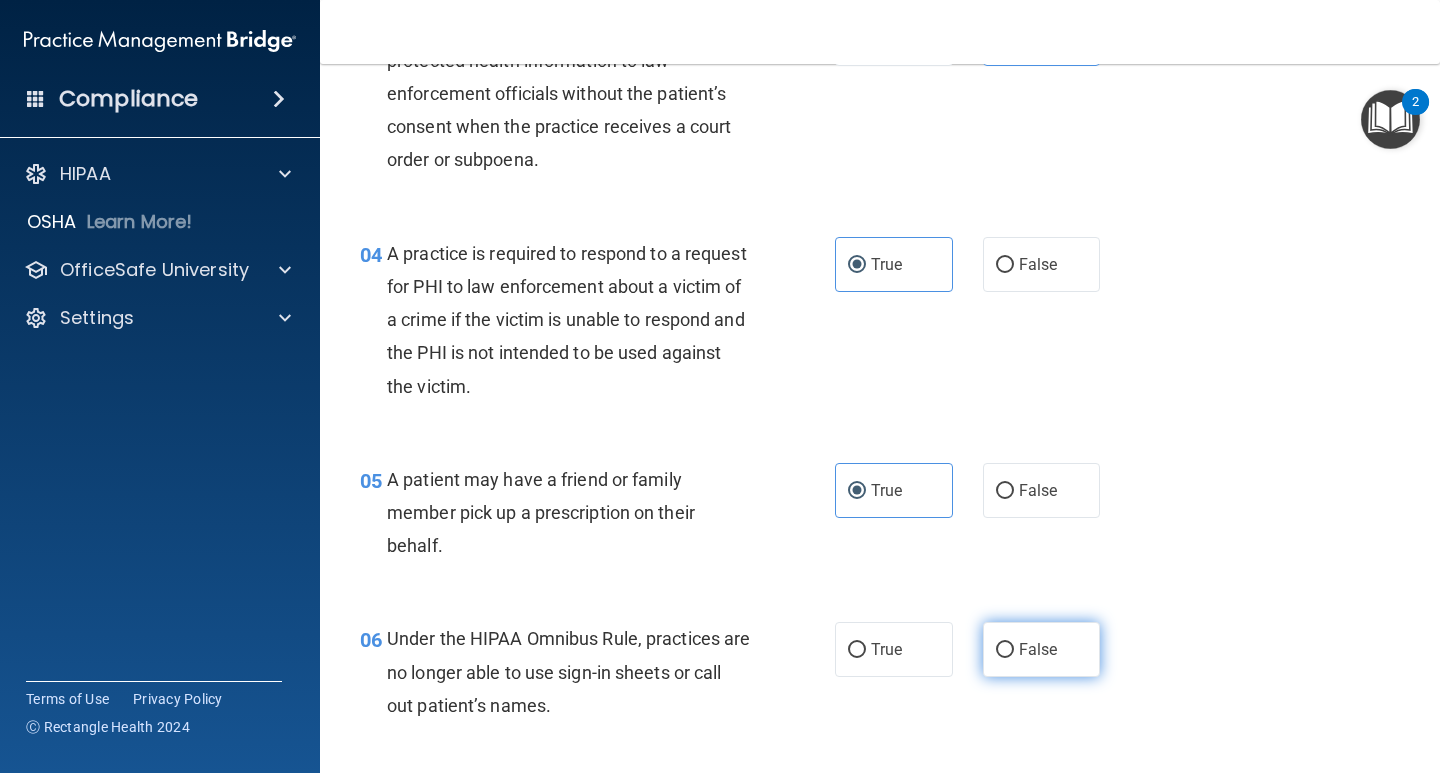 click on "False" at bounding box center (1005, 650) 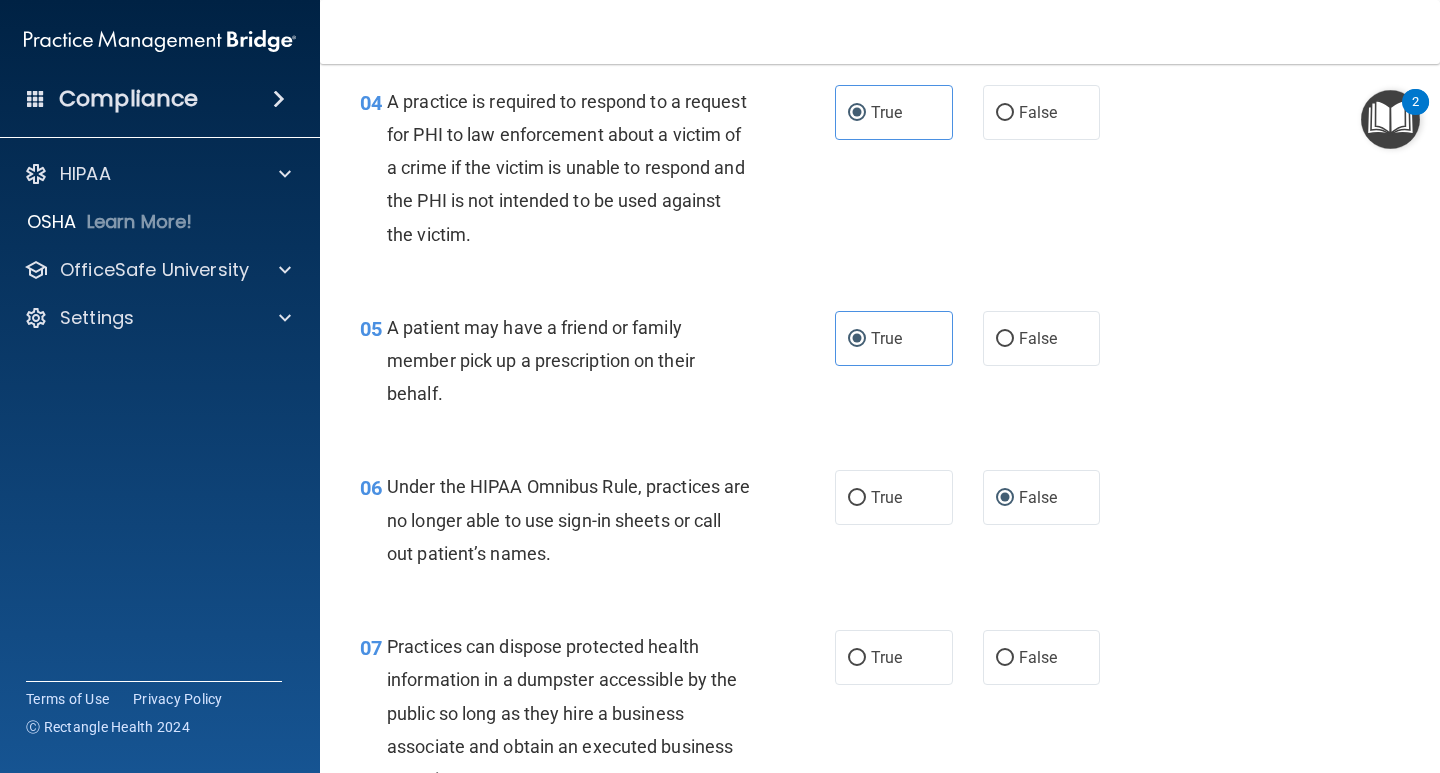 scroll, scrollTop: 800, scrollLeft: 0, axis: vertical 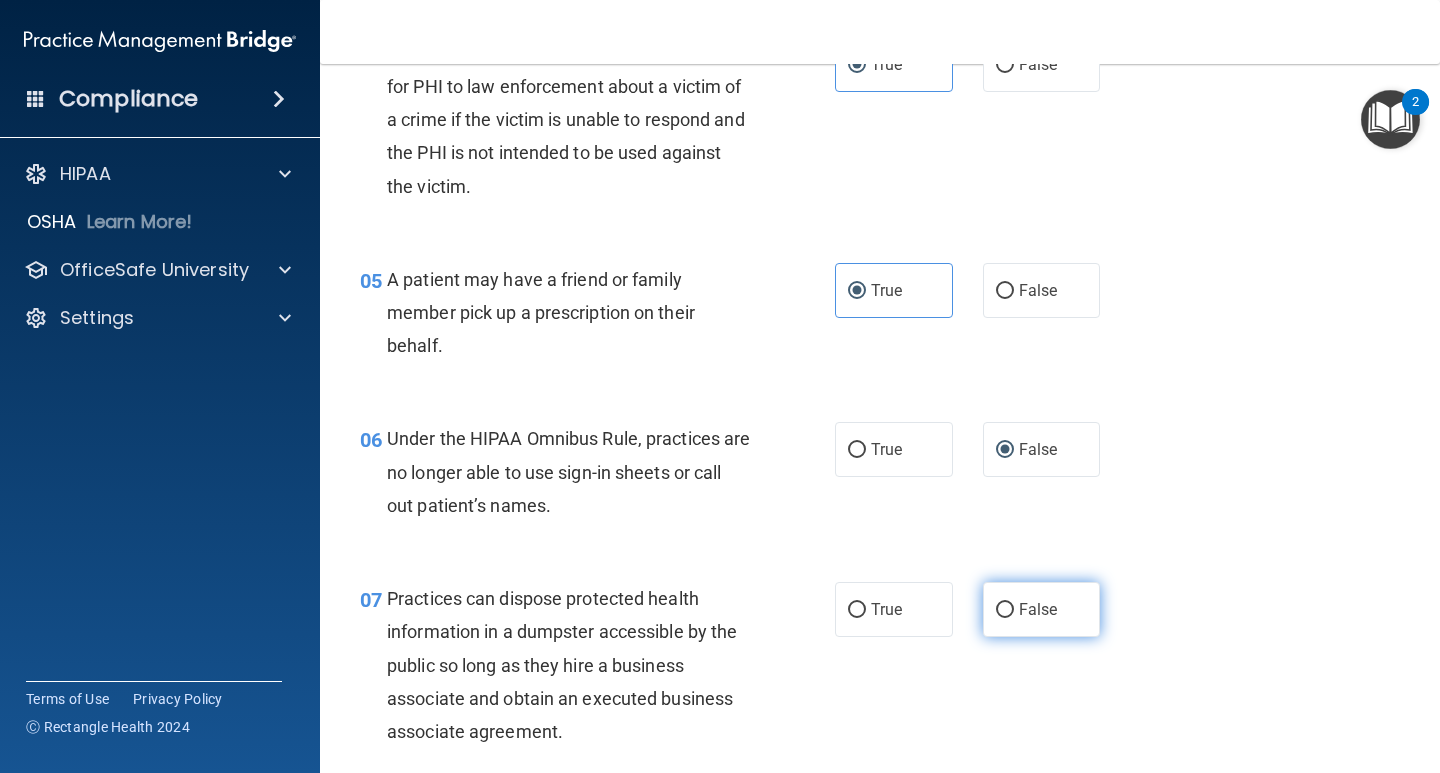 click on "False" at bounding box center (1038, 609) 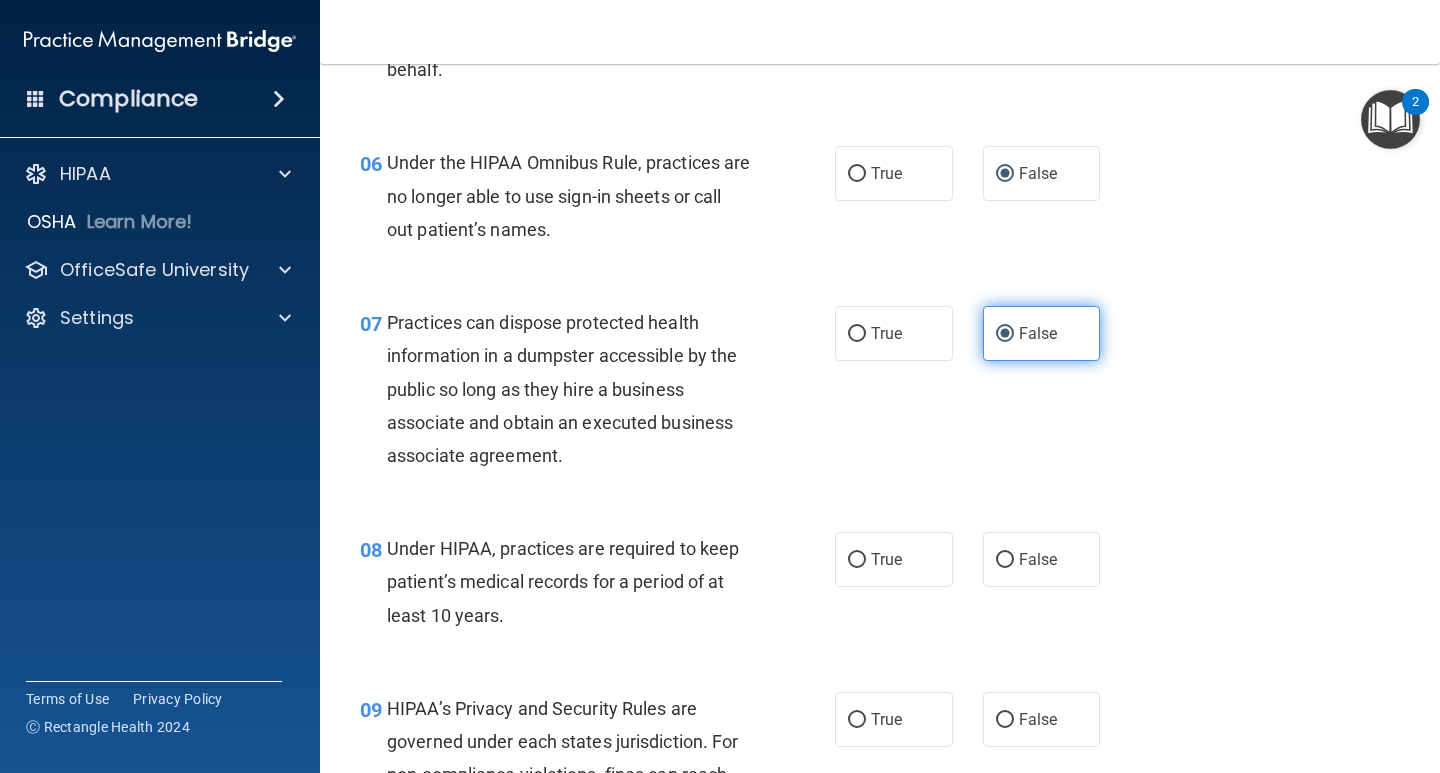 scroll, scrollTop: 1100, scrollLeft: 0, axis: vertical 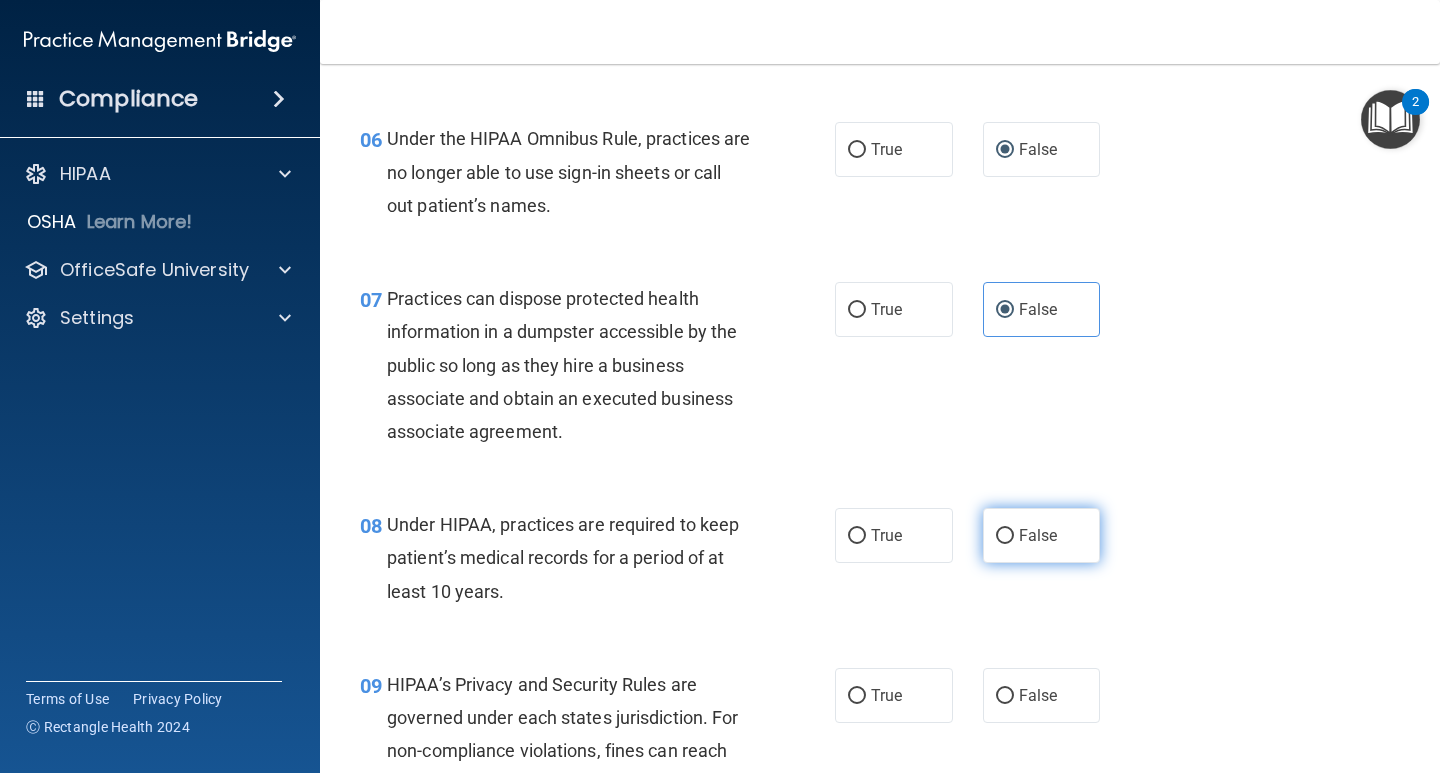 click on "False" at bounding box center [1042, 535] 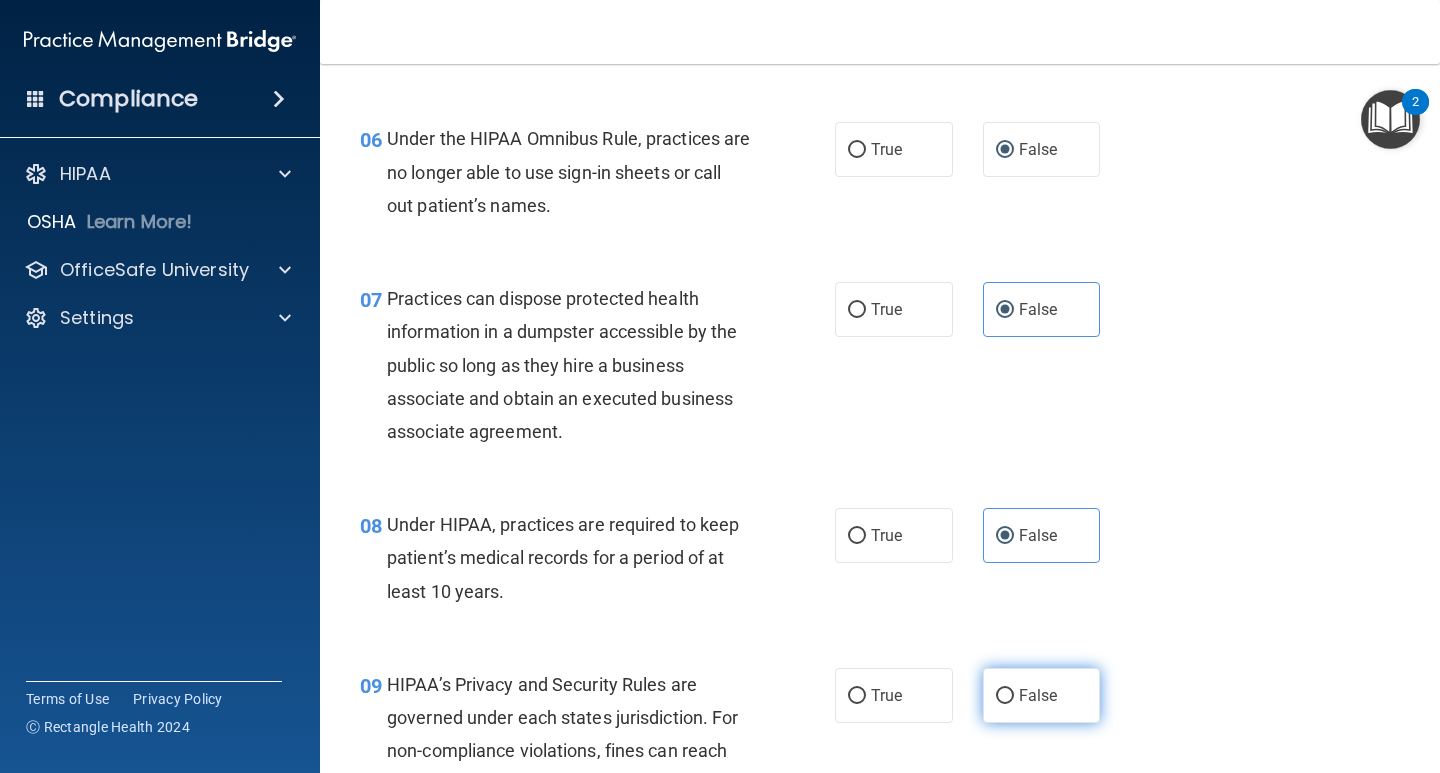 click on "False" at bounding box center (1038, 695) 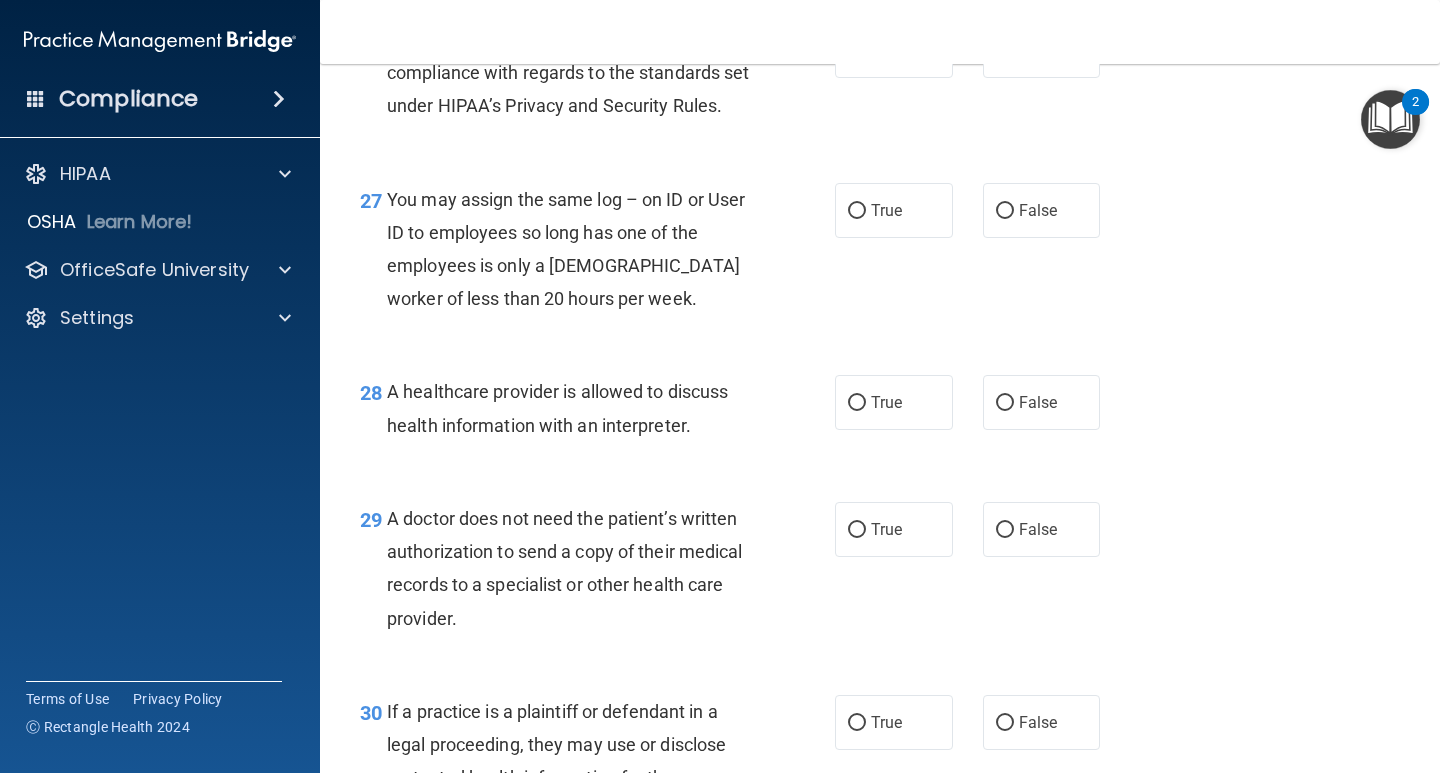 scroll, scrollTop: 5078, scrollLeft: 0, axis: vertical 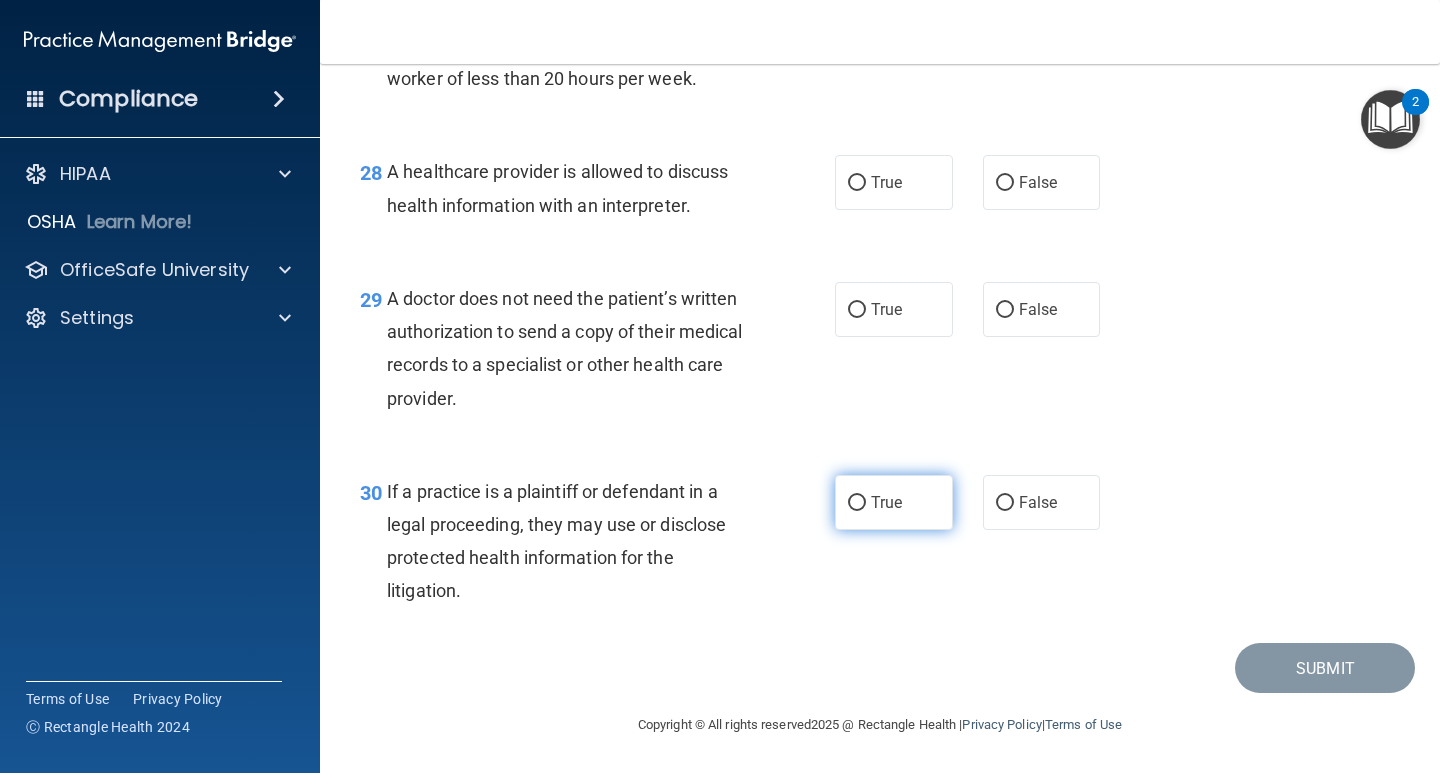 click on "True" at bounding box center (894, 502) 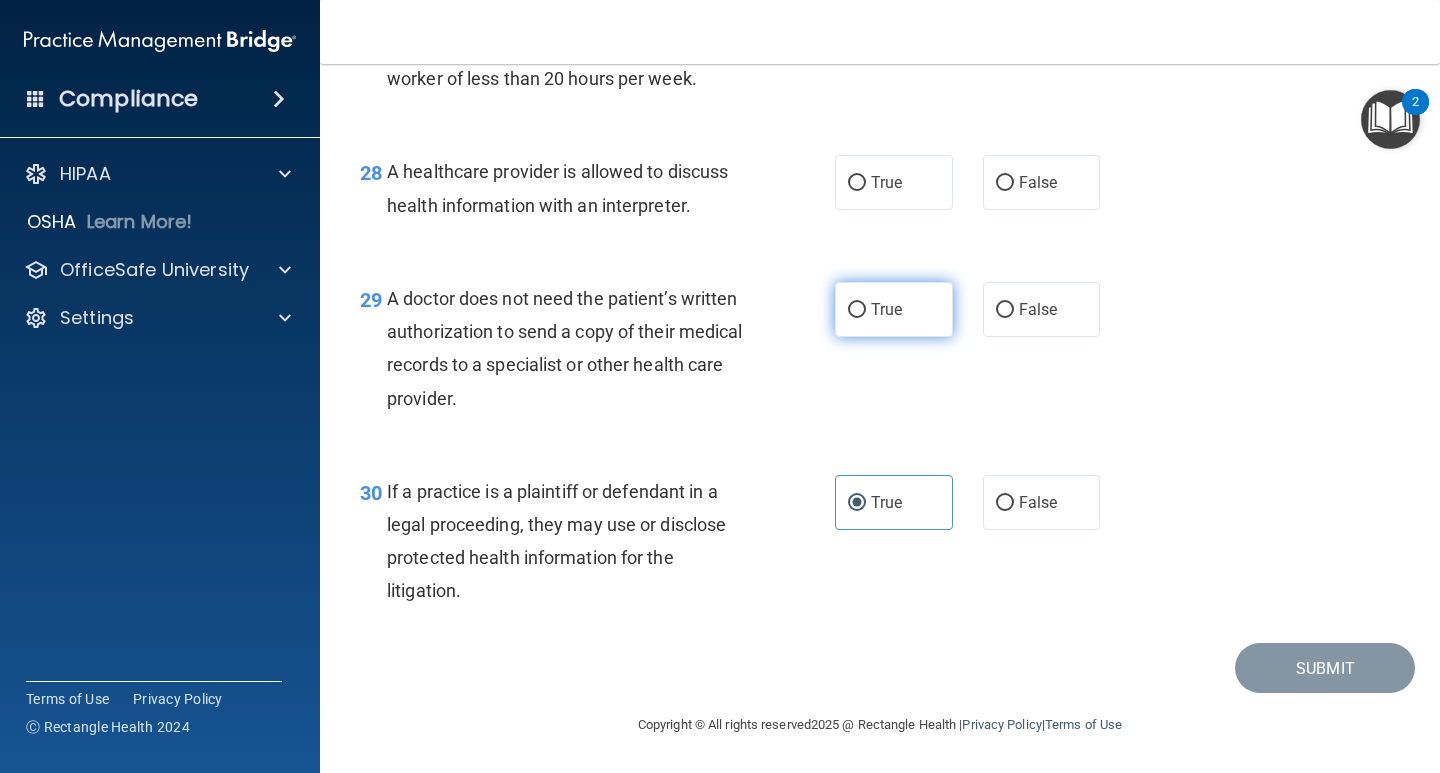 click on "True" at bounding box center [894, 309] 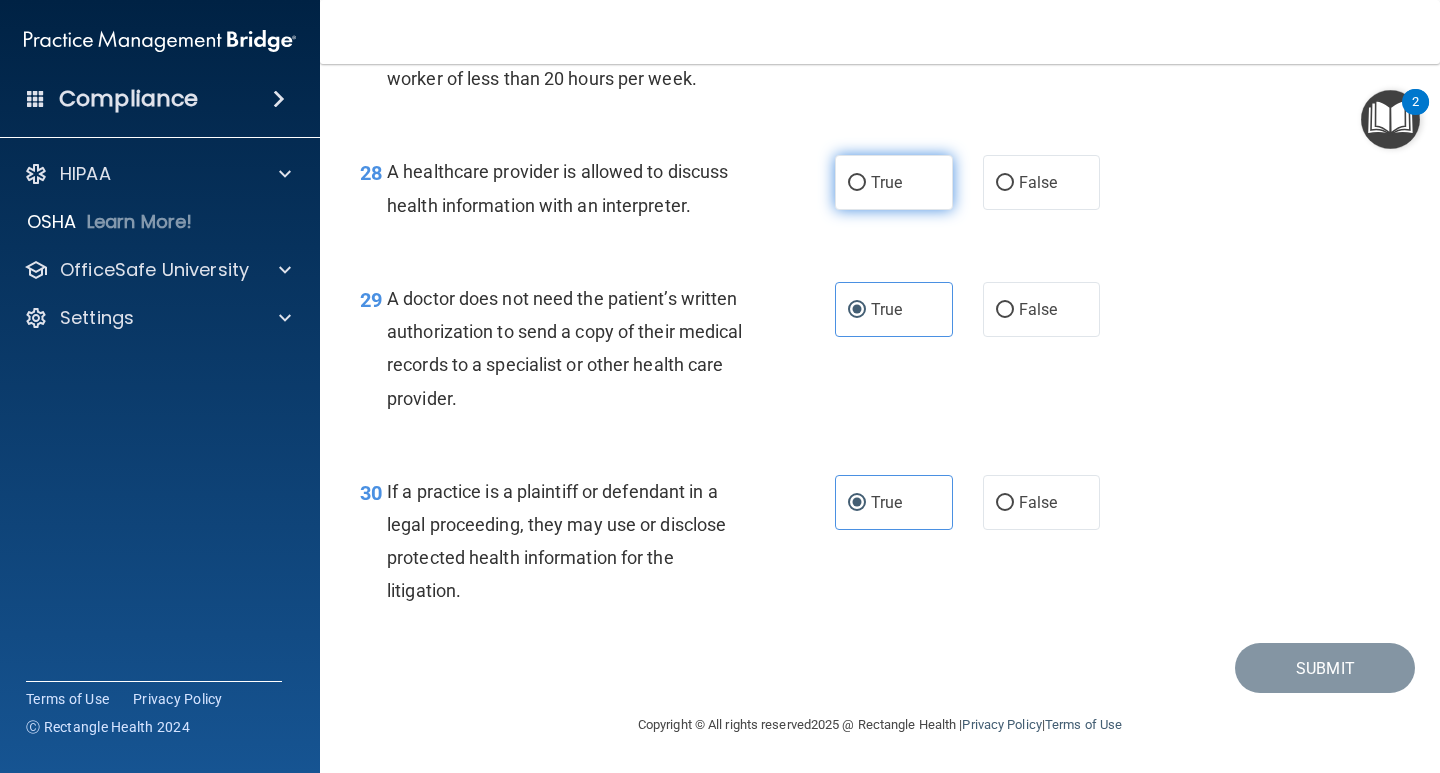 click on "True" at bounding box center (894, 182) 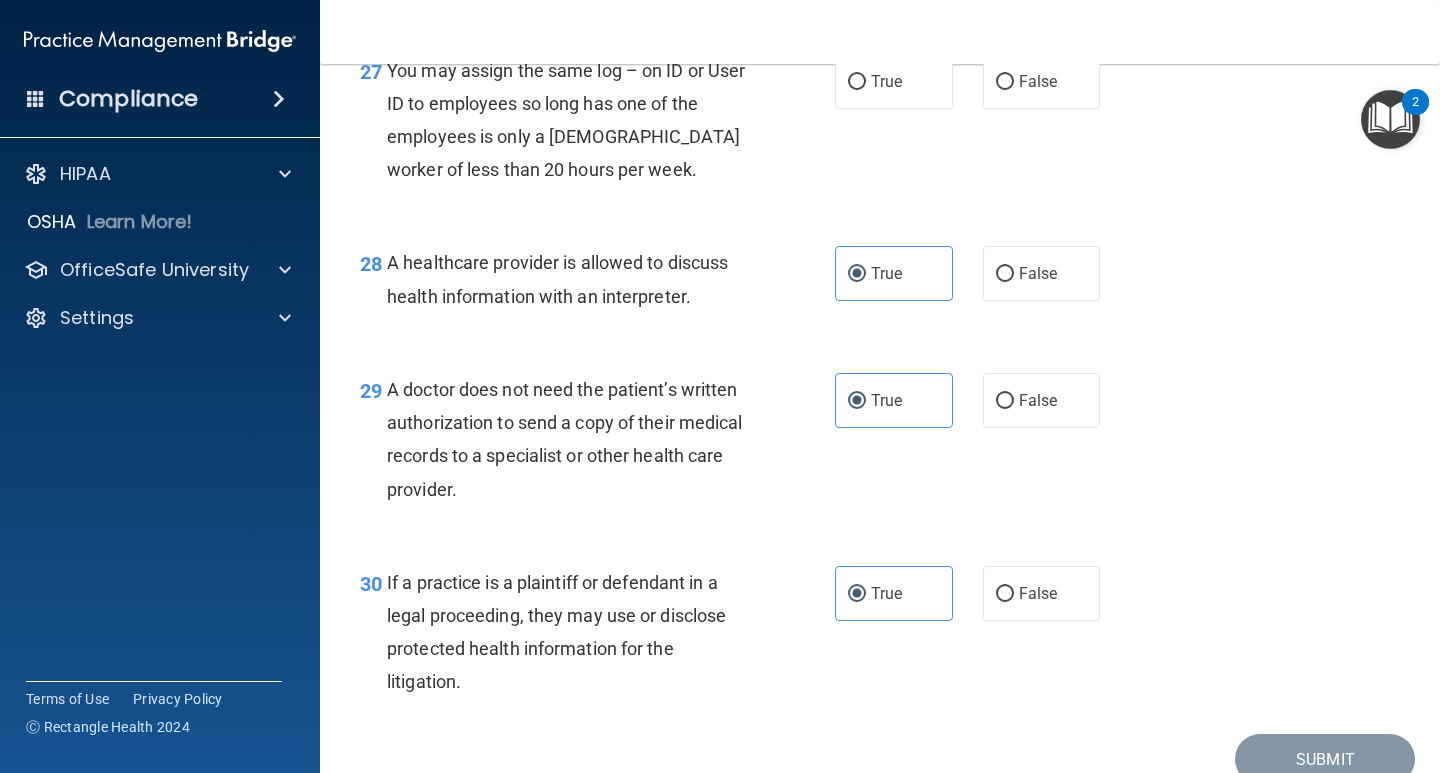 scroll, scrollTop: 4778, scrollLeft: 0, axis: vertical 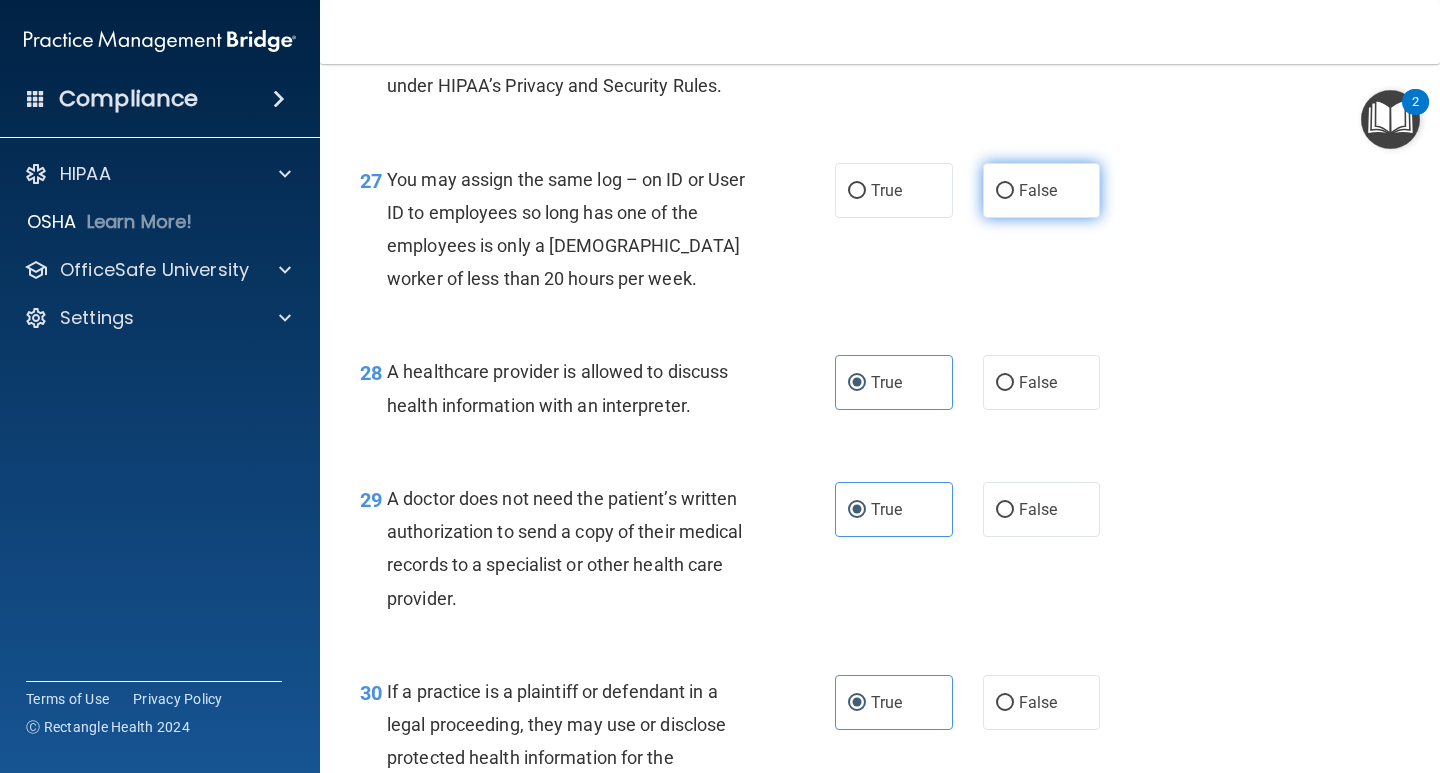 click on "False" at bounding box center (1042, 190) 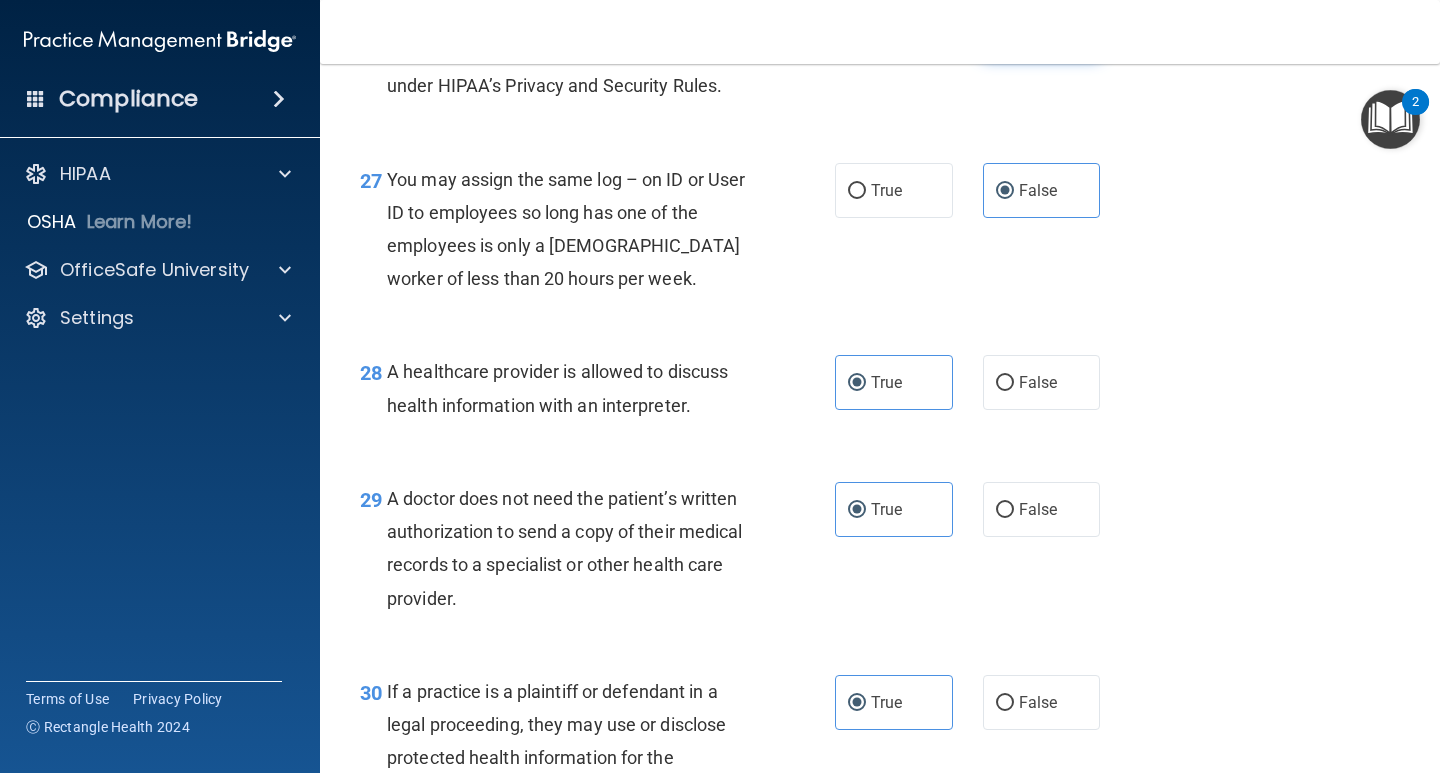click on "False" at bounding box center [1038, 30] 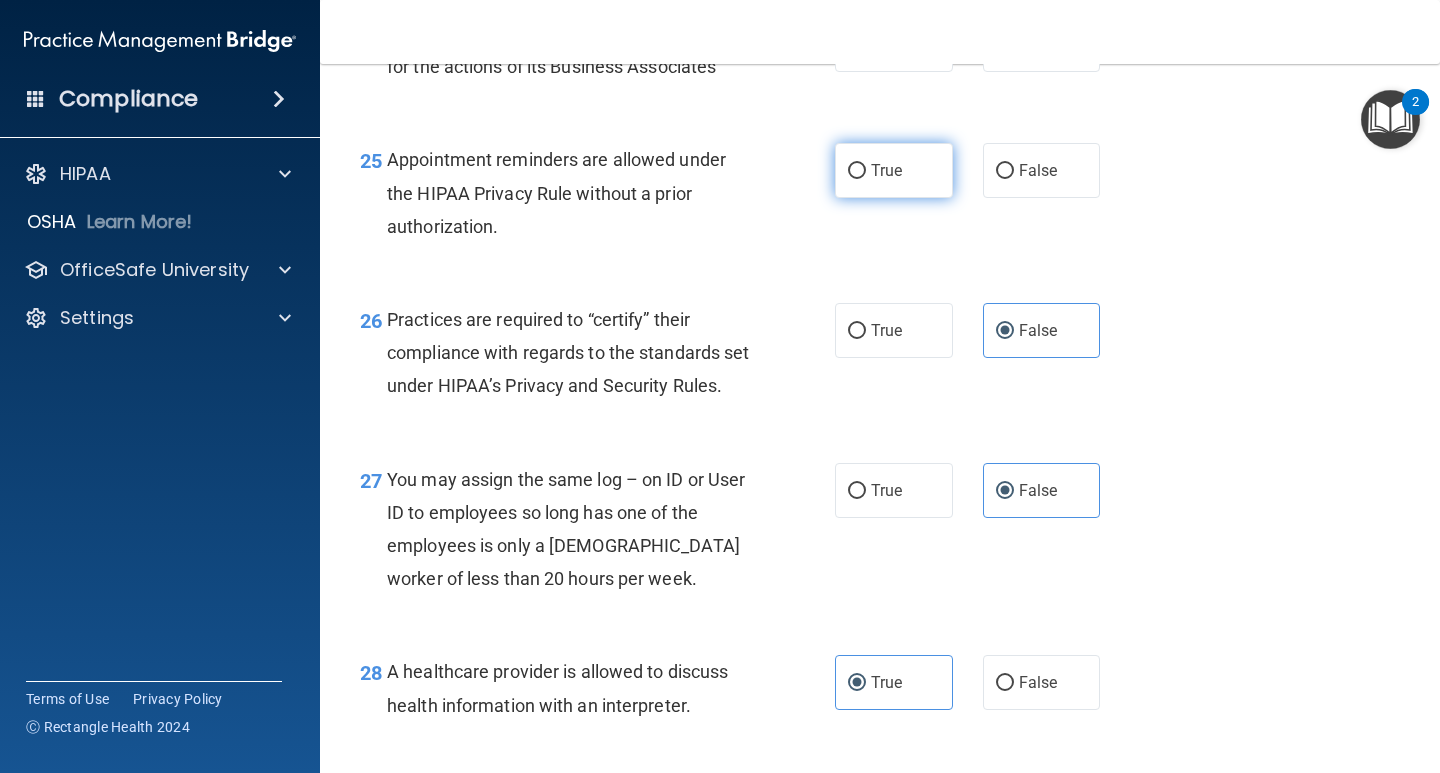 click on "True" at bounding box center (894, 170) 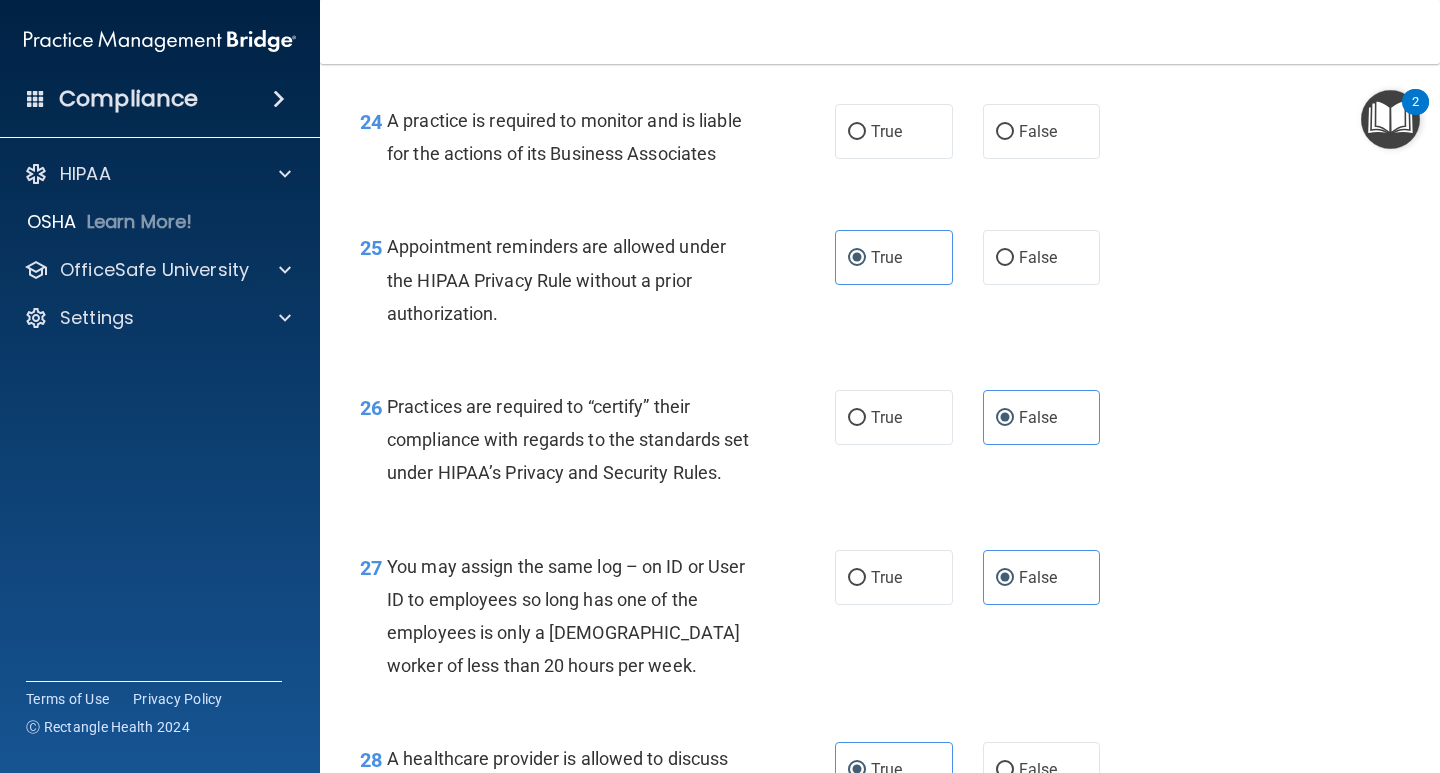 scroll, scrollTop: 4278, scrollLeft: 0, axis: vertical 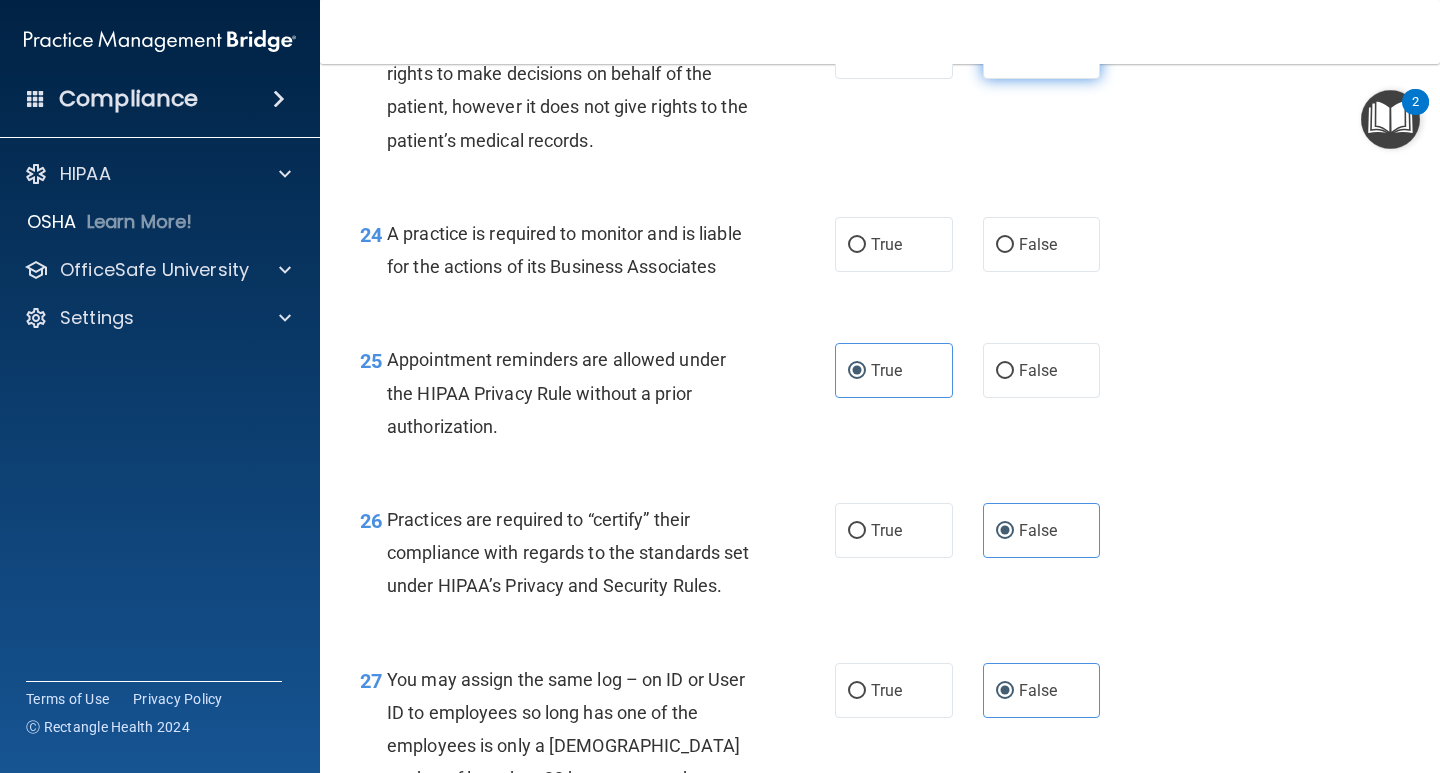 drag, startPoint x: 1054, startPoint y: 294, endPoint x: 1023, endPoint y: 79, distance: 217.22339 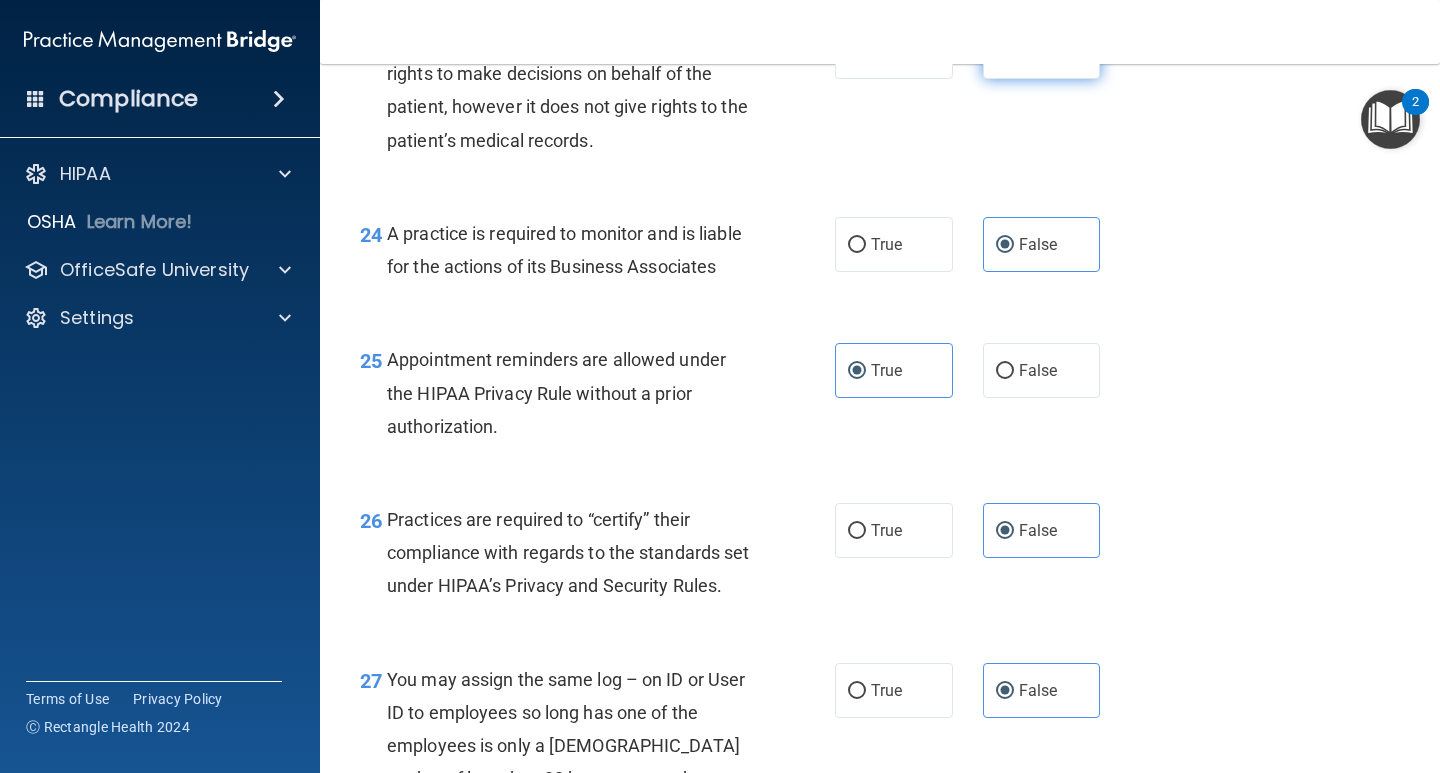 click on "False" at bounding box center [1038, 51] 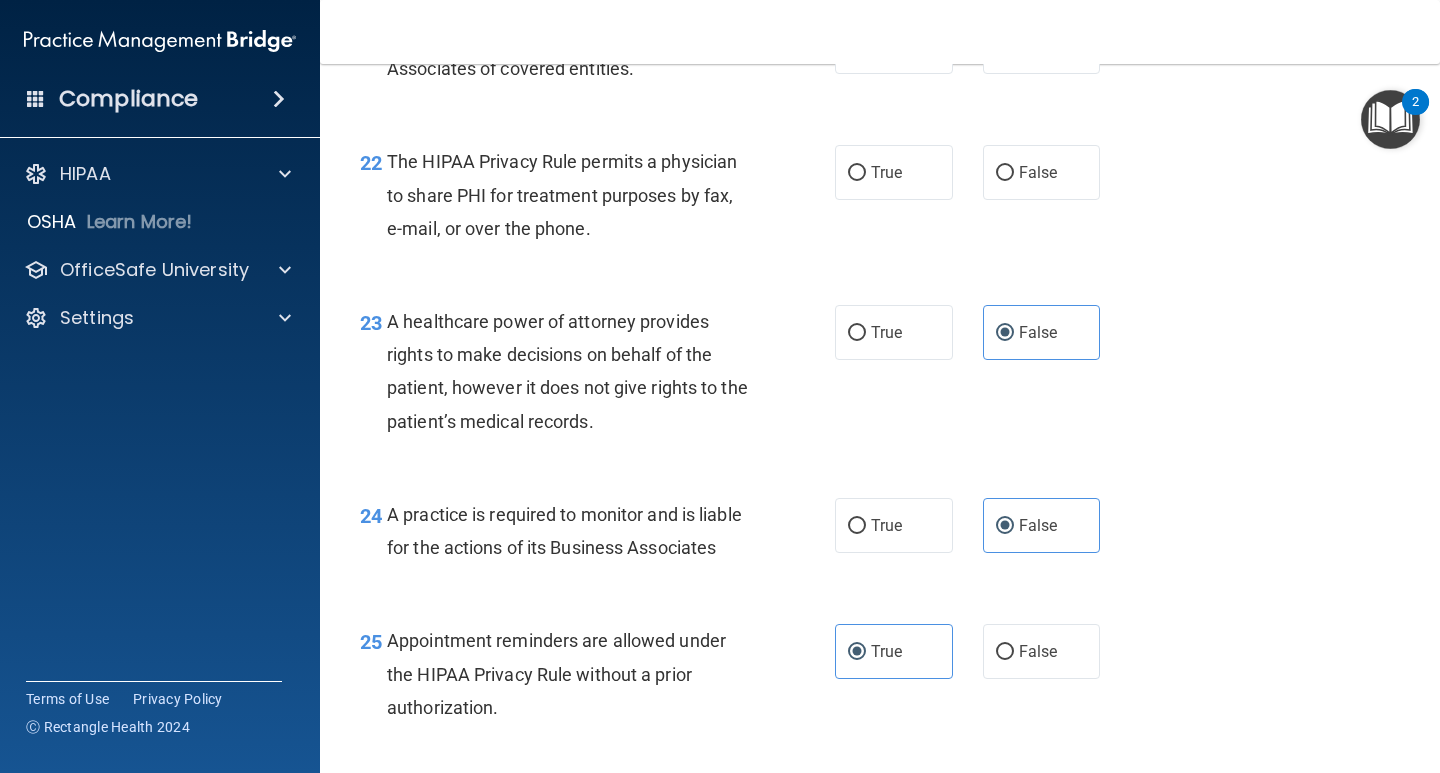 scroll, scrollTop: 3978, scrollLeft: 0, axis: vertical 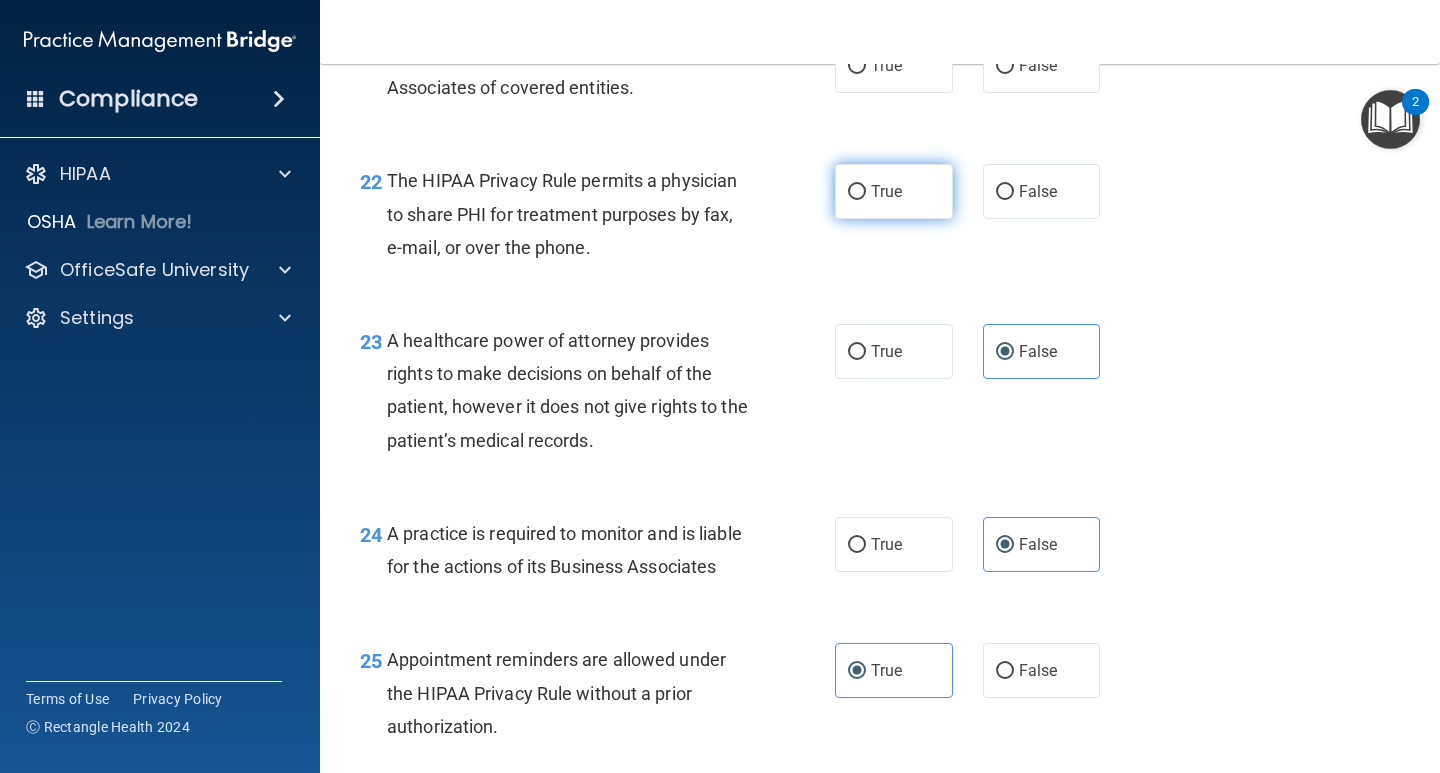 click on "True" at bounding box center (894, 191) 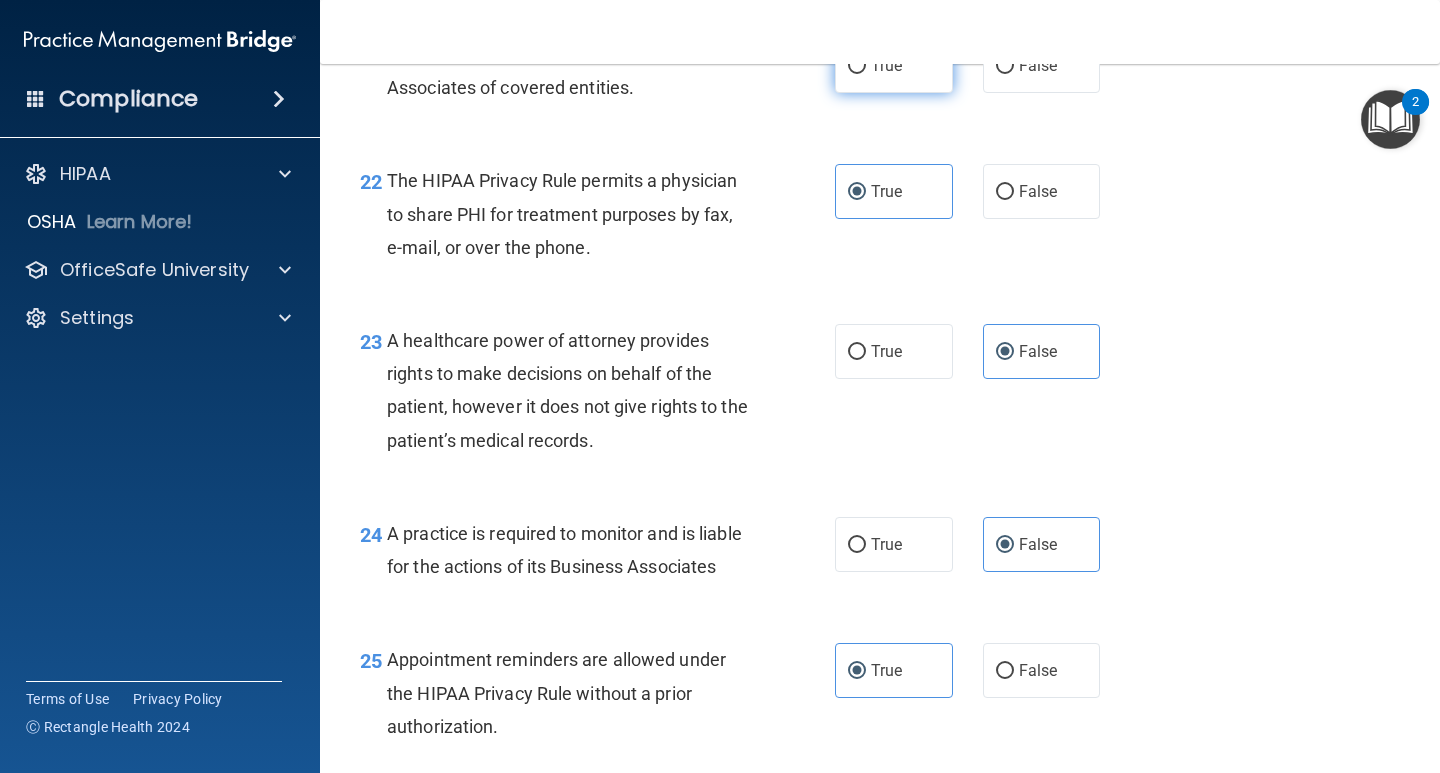 click on "True" at bounding box center [894, 65] 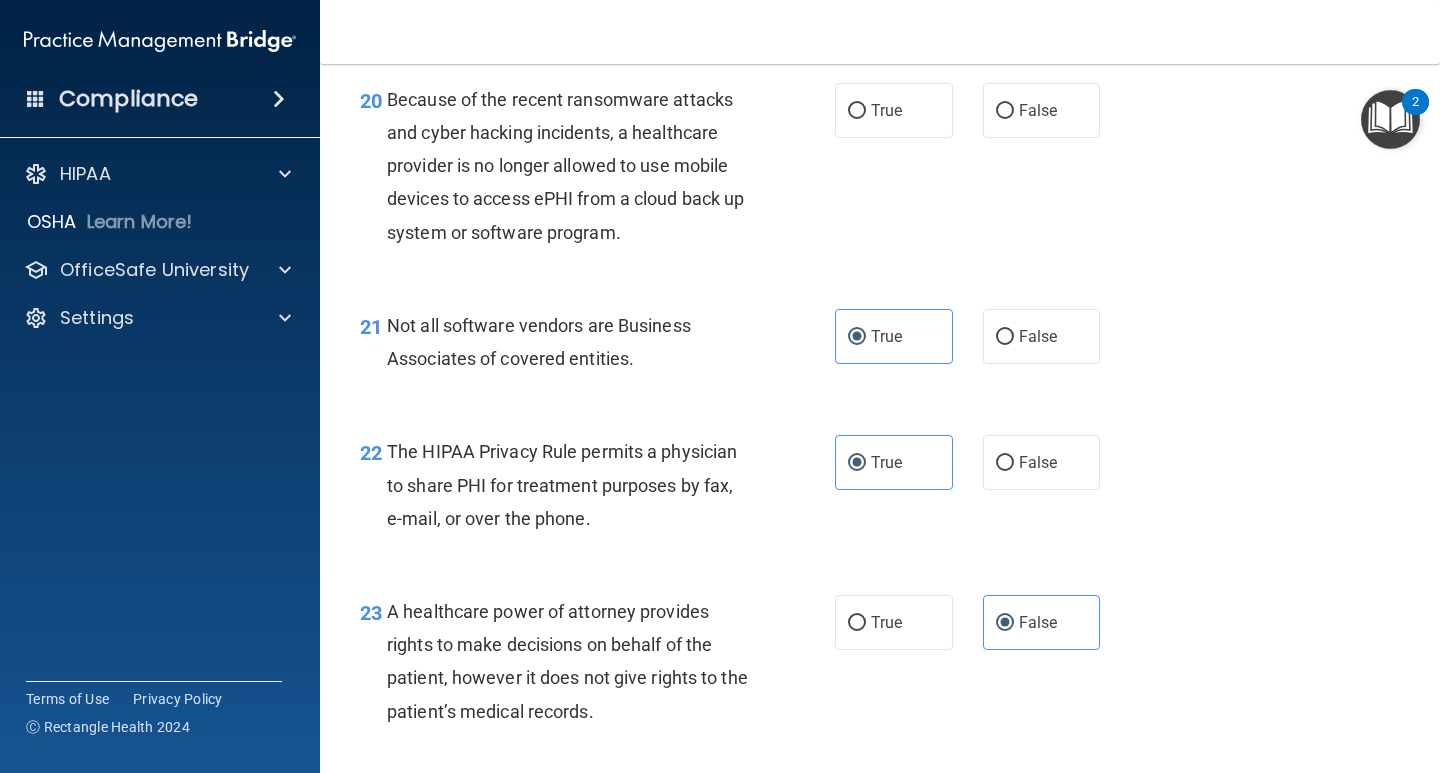 scroll, scrollTop: 3678, scrollLeft: 0, axis: vertical 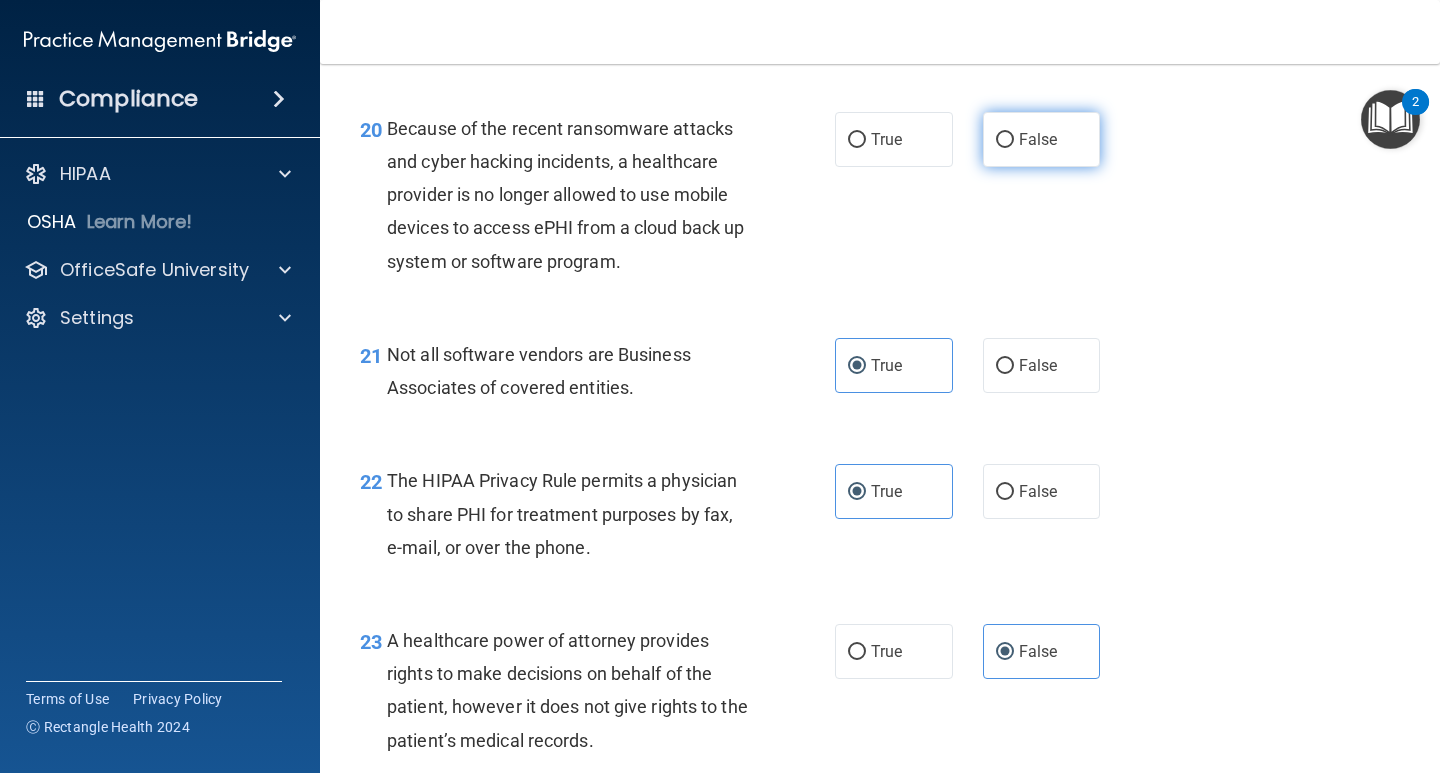 click on "False" at bounding box center (1042, 139) 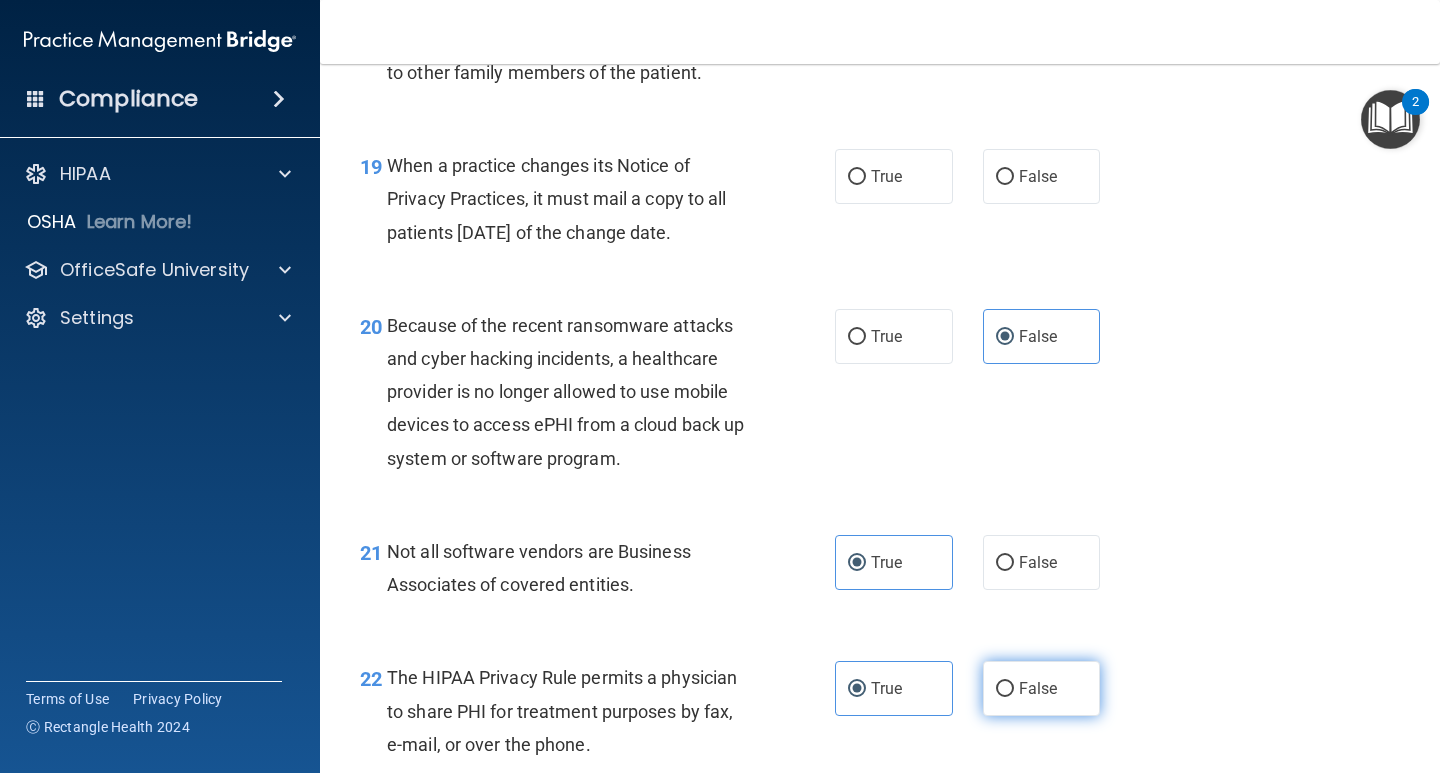 scroll, scrollTop: 3478, scrollLeft: 0, axis: vertical 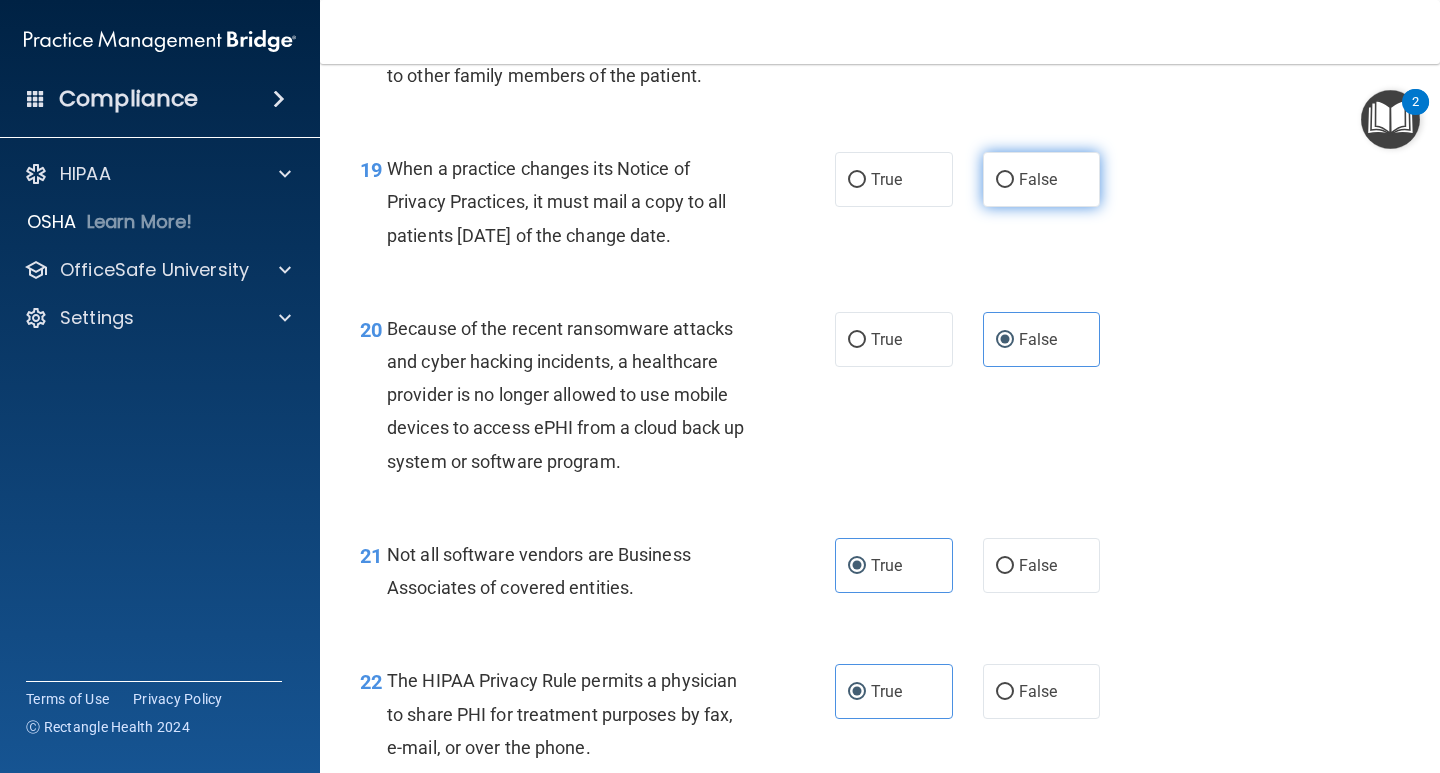 click on "False" at bounding box center [1042, 179] 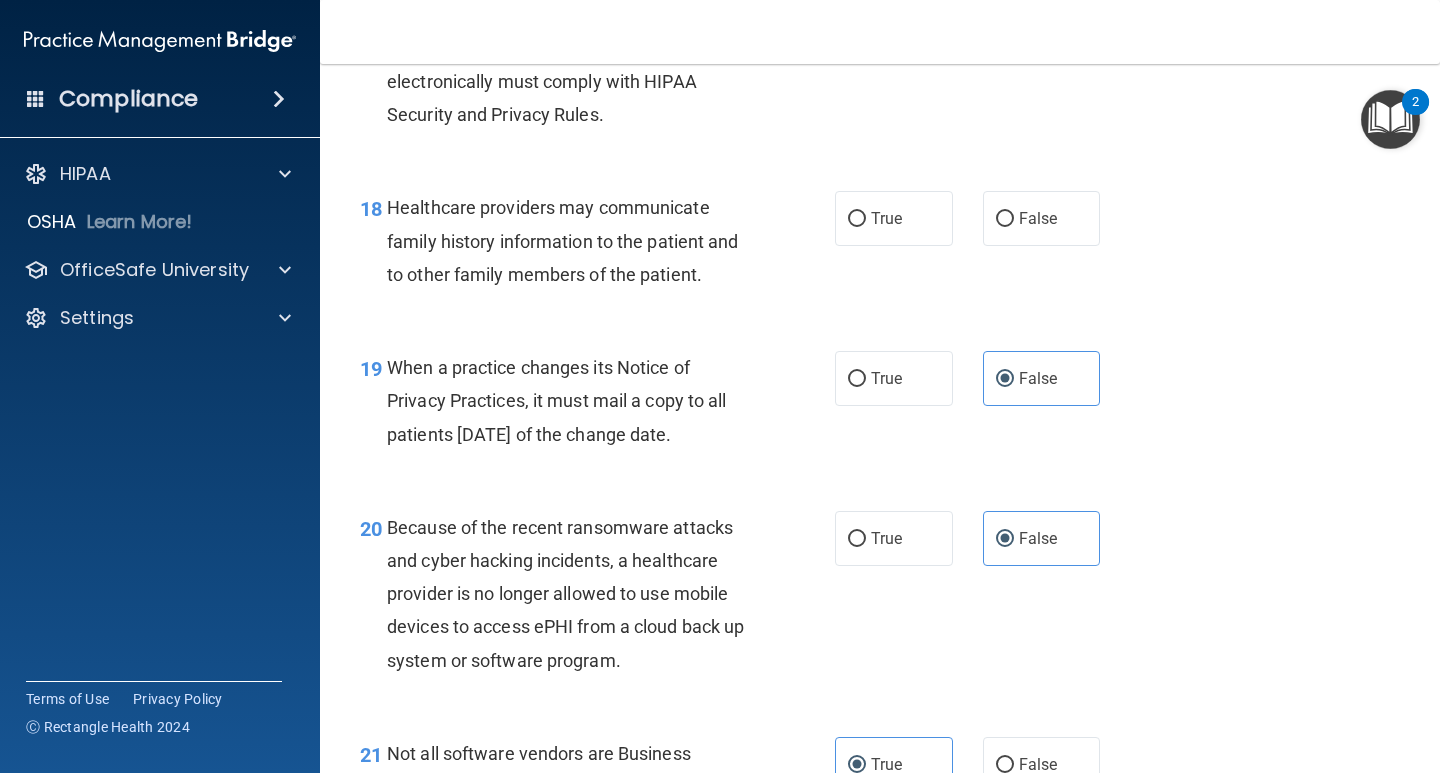 scroll, scrollTop: 3278, scrollLeft: 0, axis: vertical 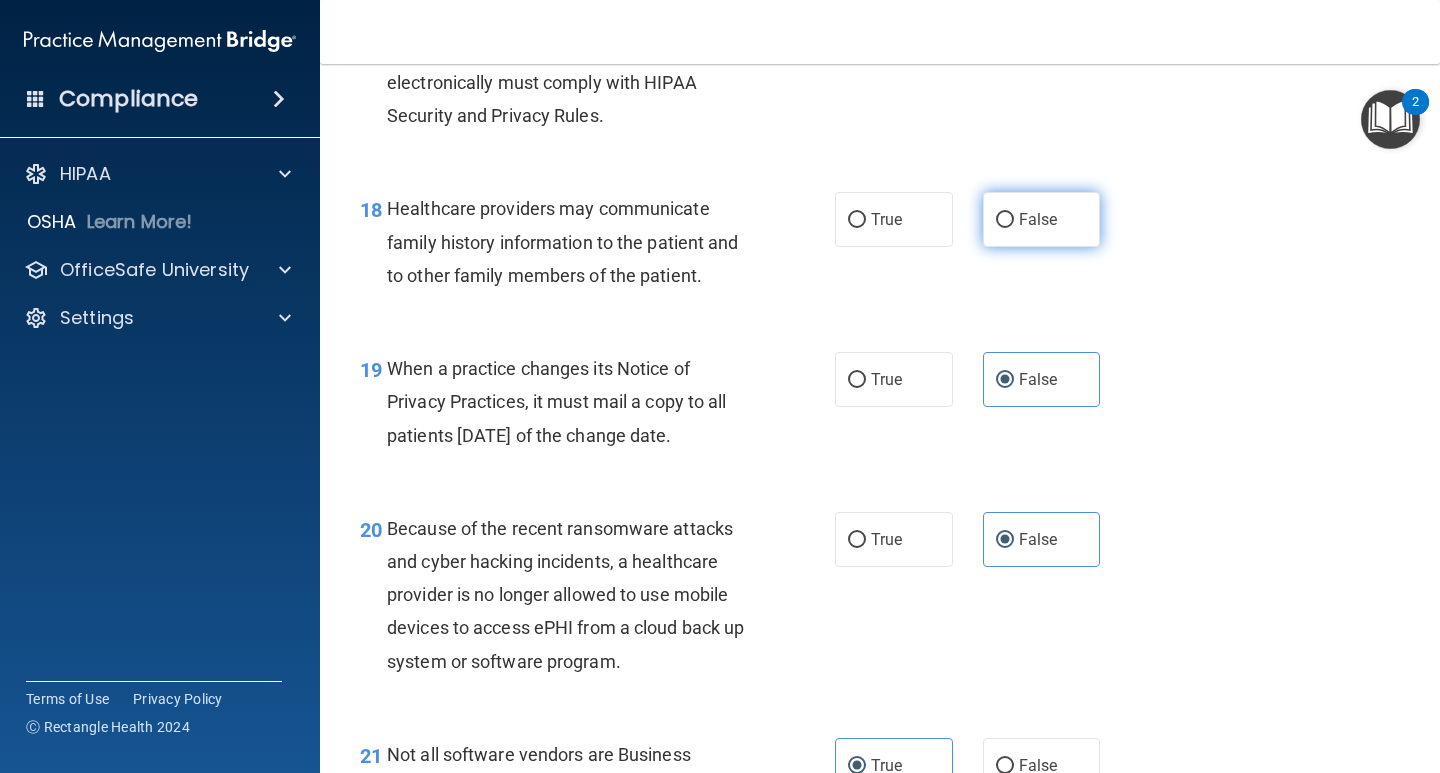 click on "False" at bounding box center [1038, 219] 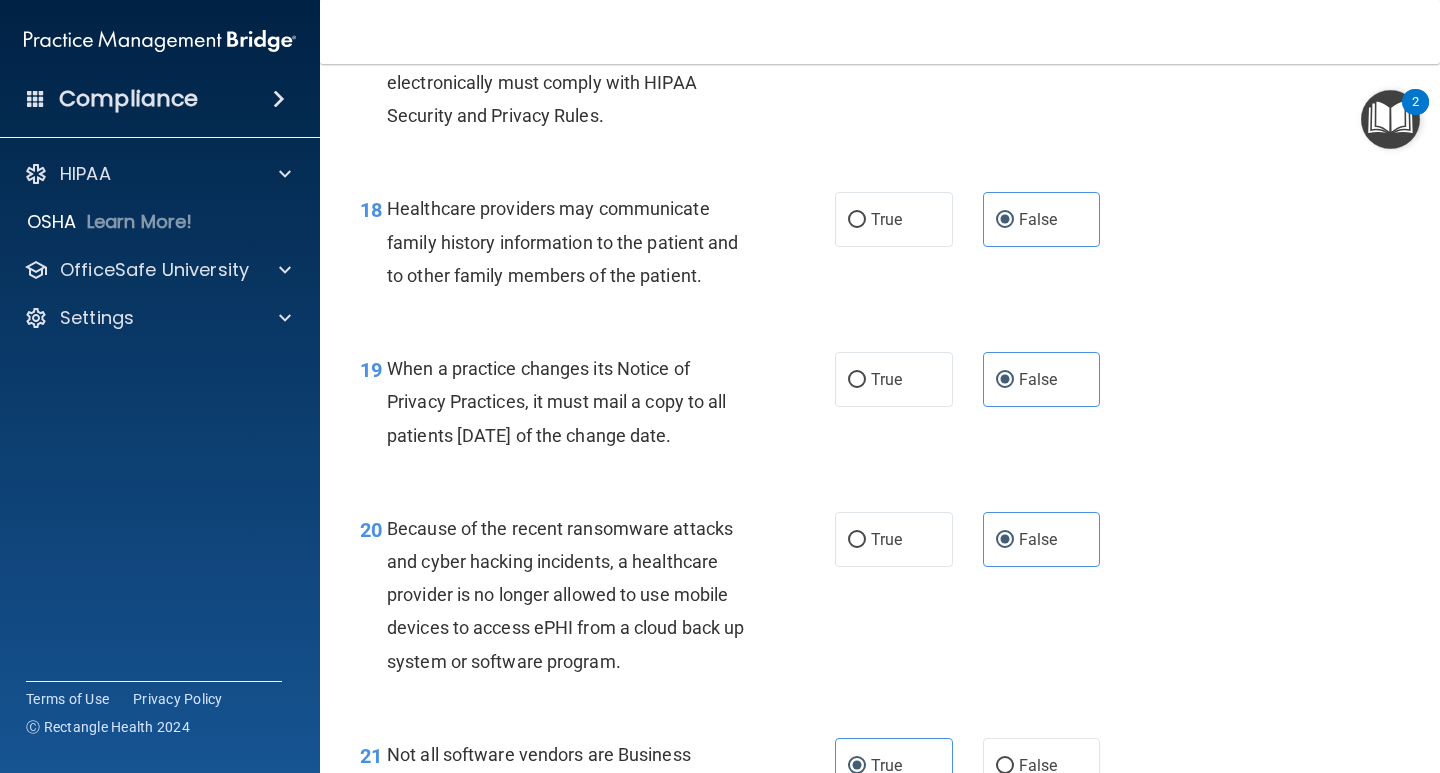 scroll, scrollTop: 3078, scrollLeft: 0, axis: vertical 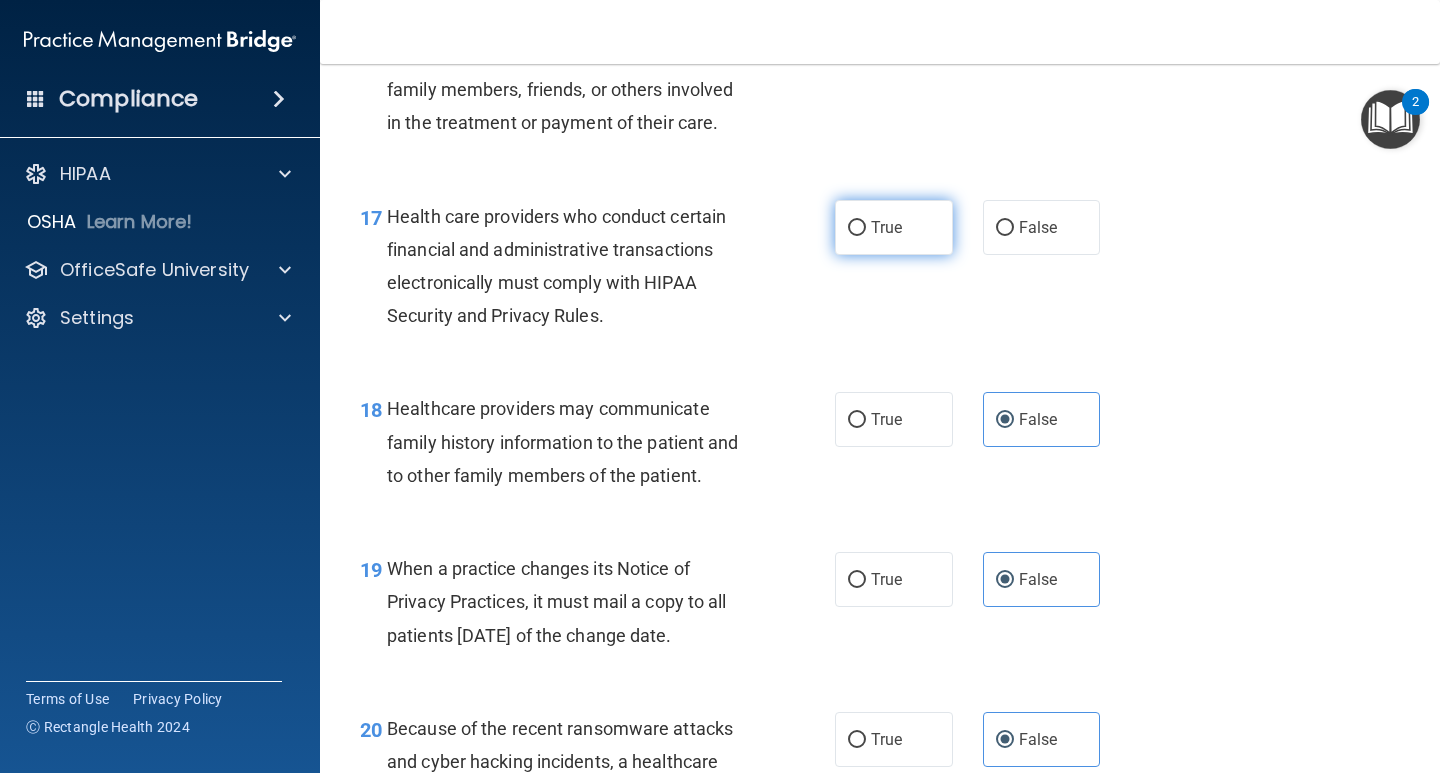 click on "True" at bounding box center [894, 227] 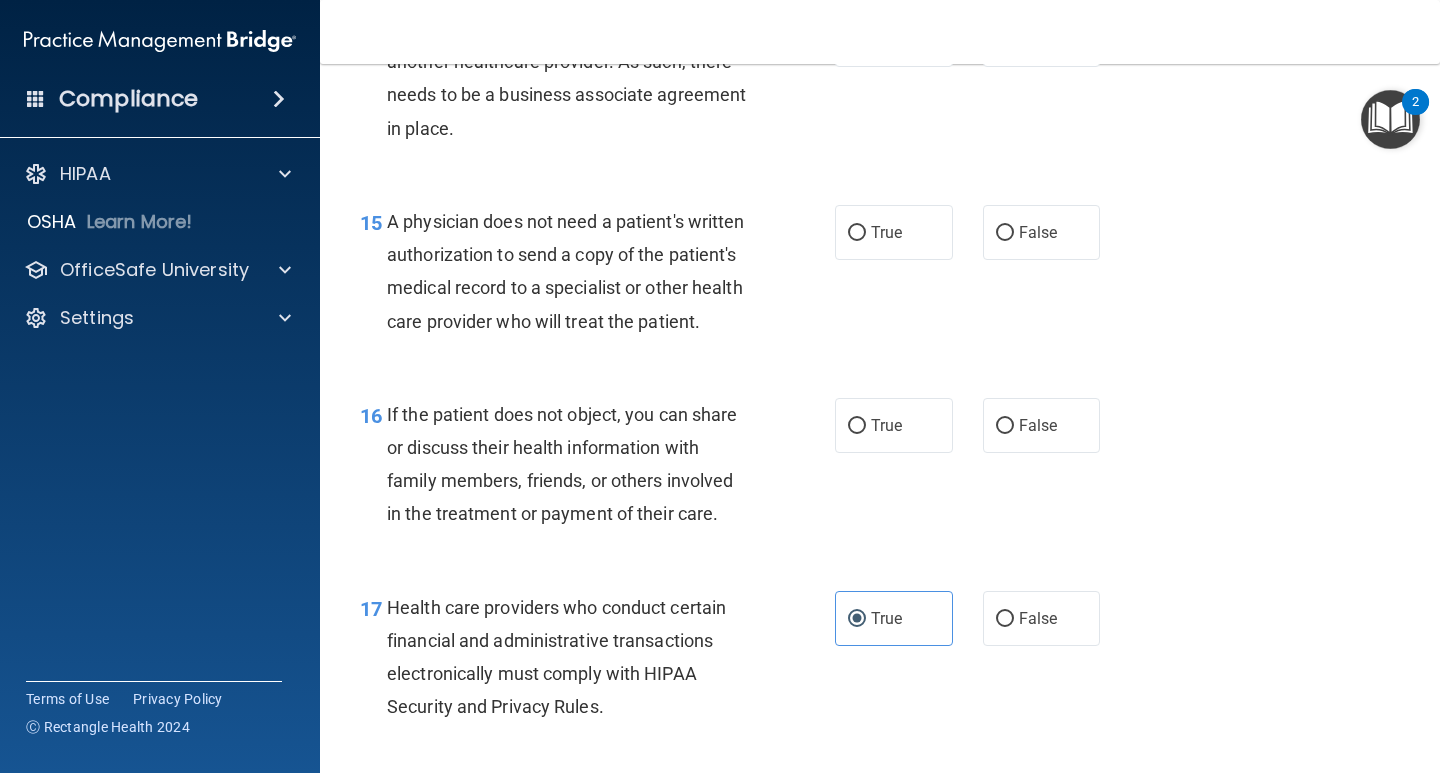 scroll, scrollTop: 2678, scrollLeft: 0, axis: vertical 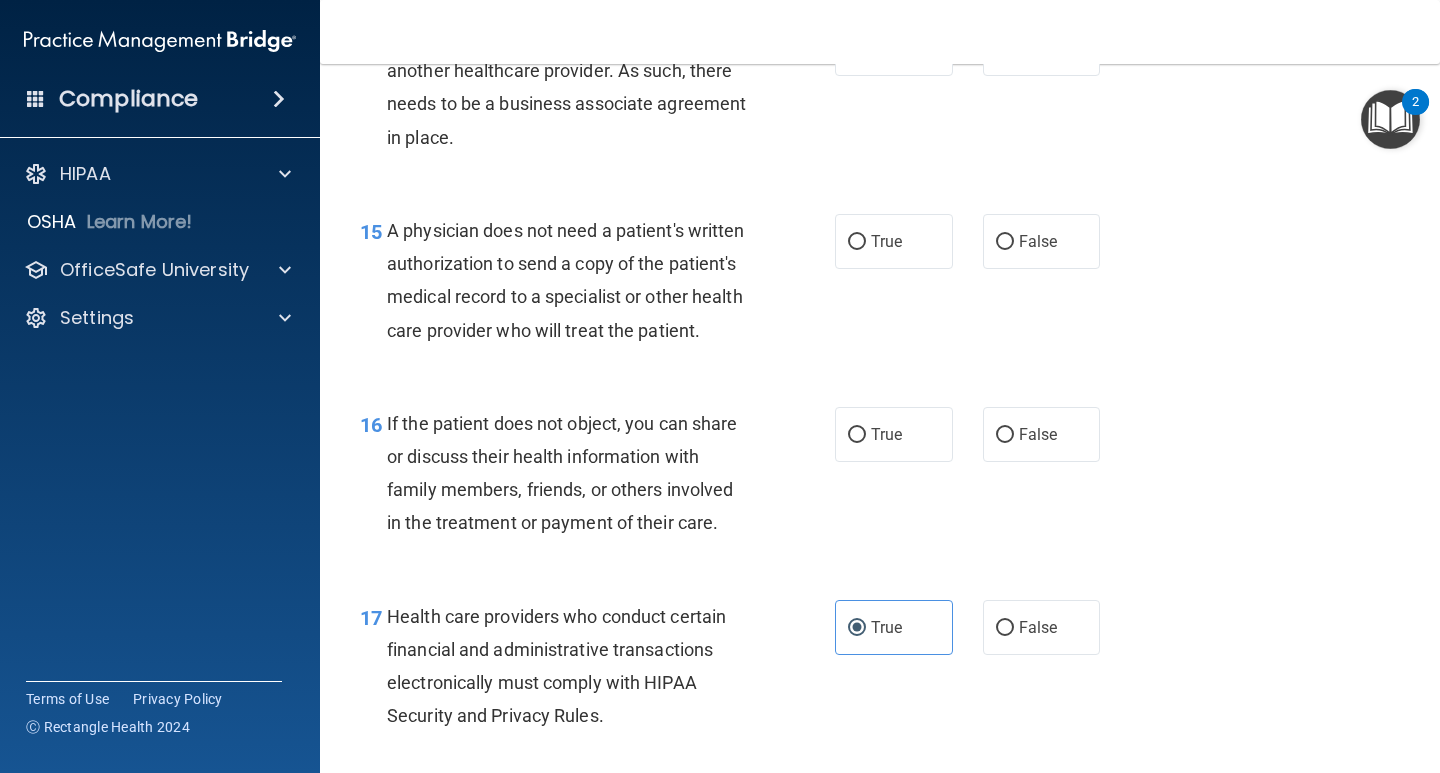 drag, startPoint x: 877, startPoint y: 457, endPoint x: 876, endPoint y: 274, distance: 183.00273 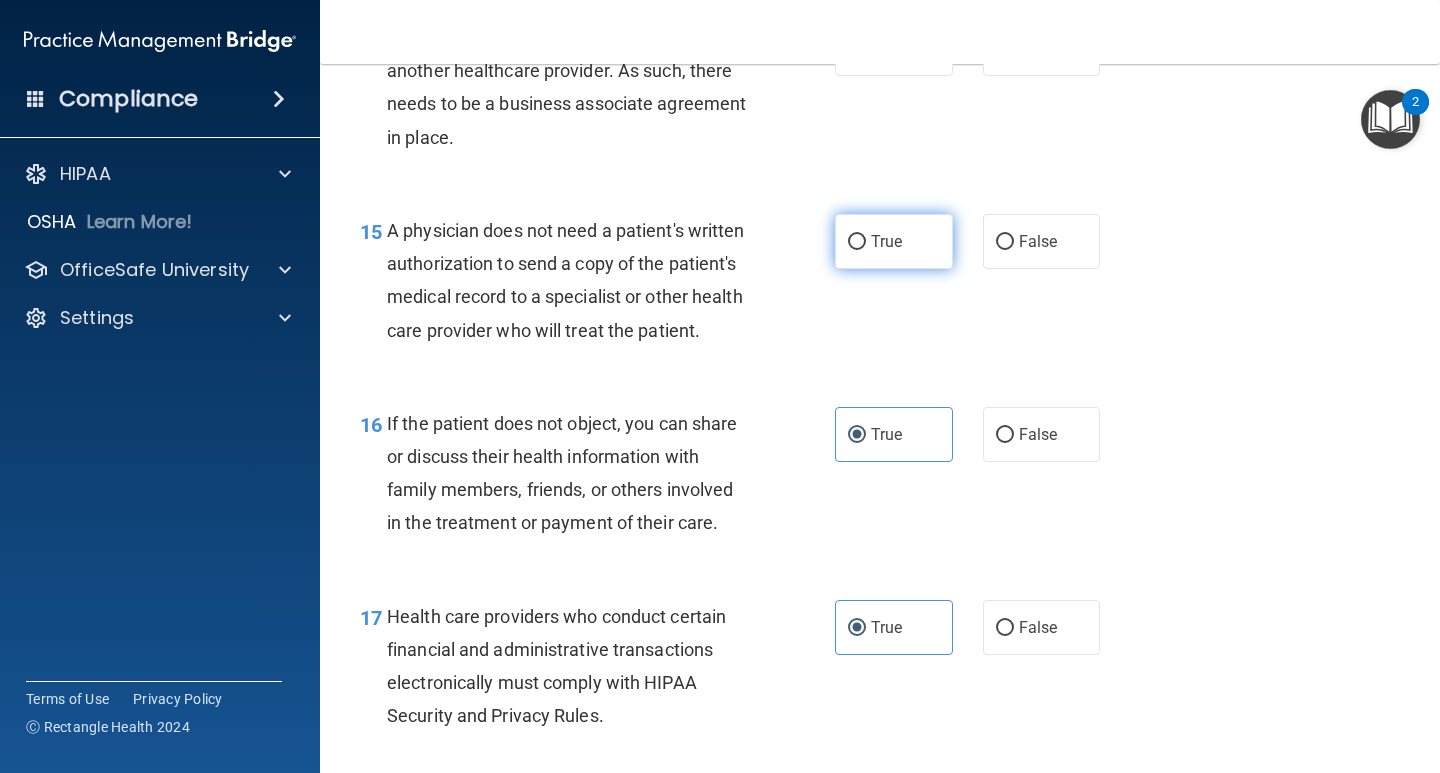 click on "True" at bounding box center (886, 241) 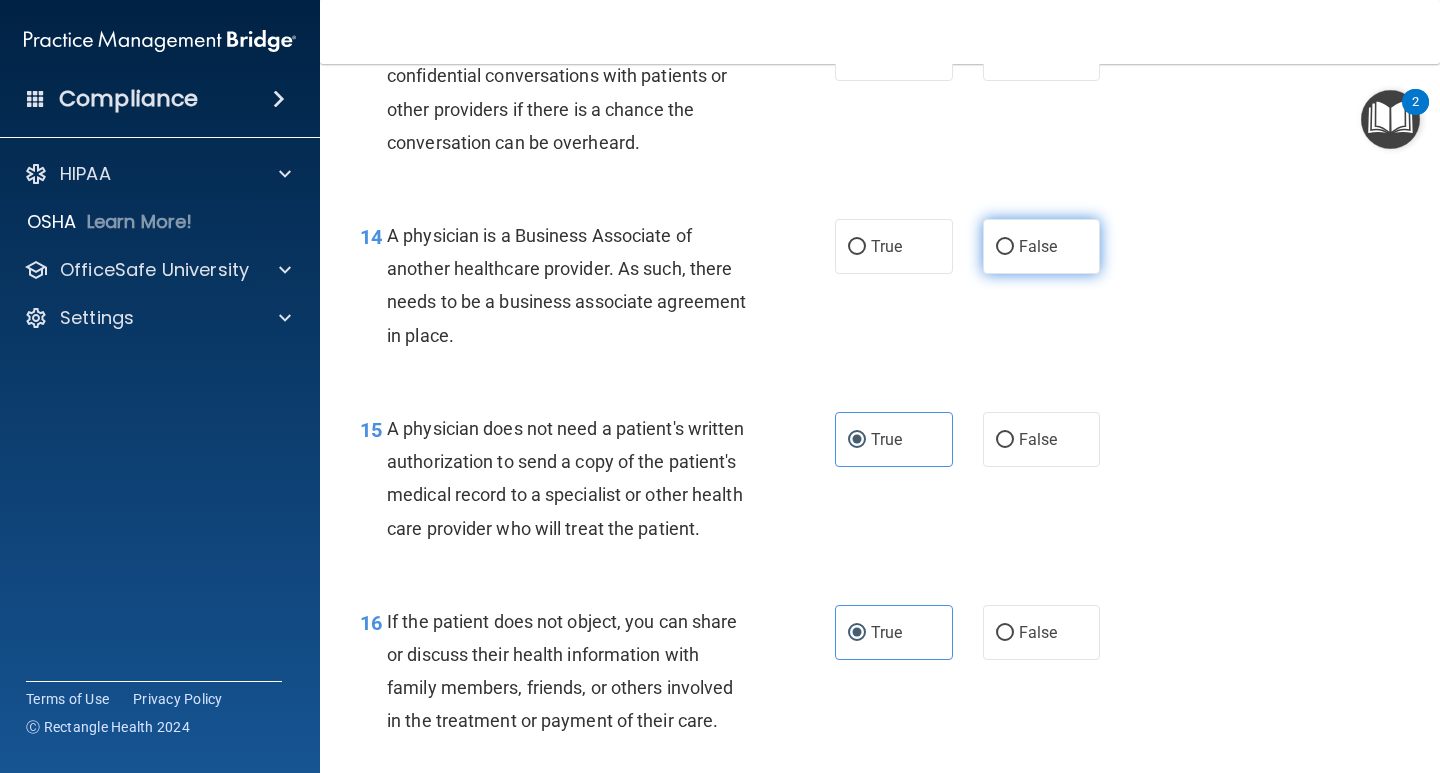 scroll, scrollTop: 2478, scrollLeft: 0, axis: vertical 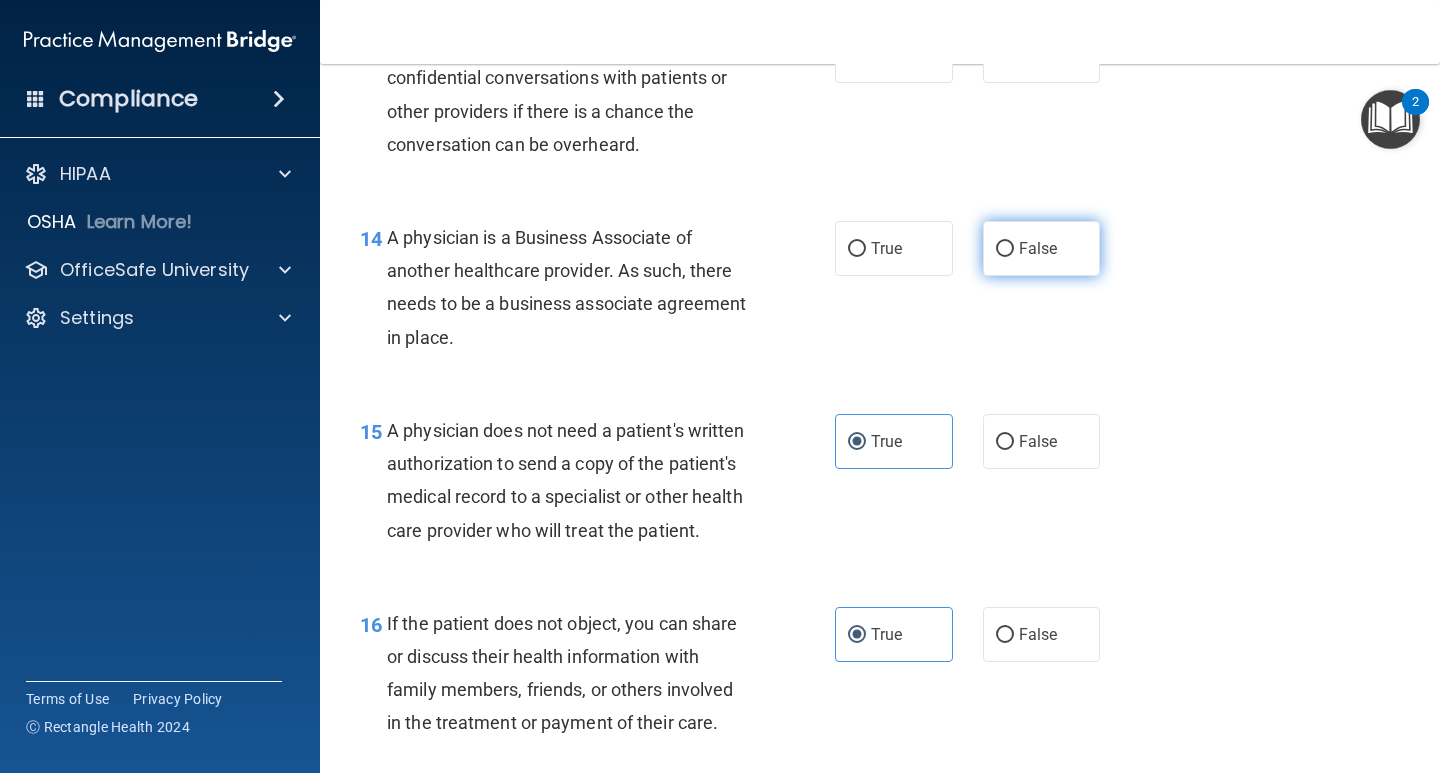 click on "False" at bounding box center [1042, 248] 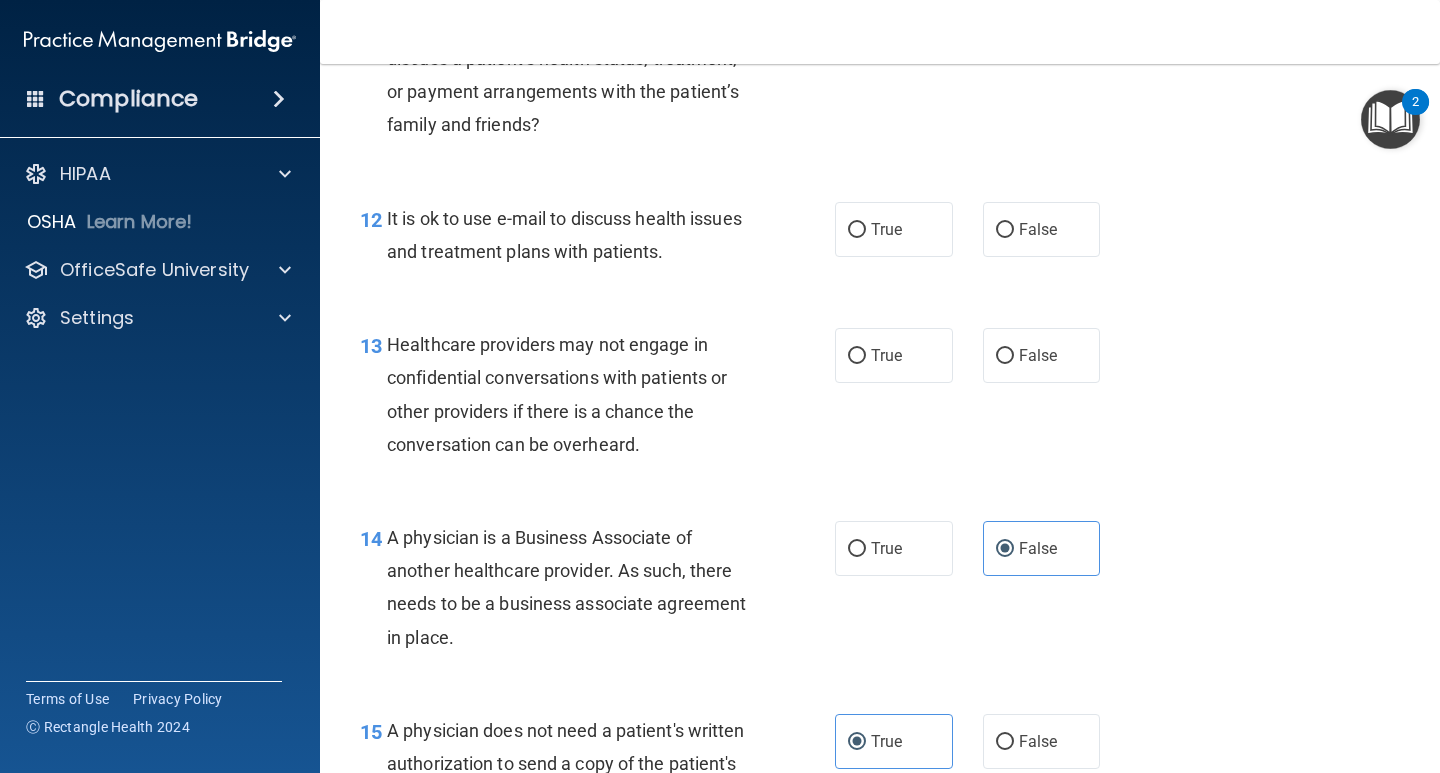 scroll, scrollTop: 1978, scrollLeft: 0, axis: vertical 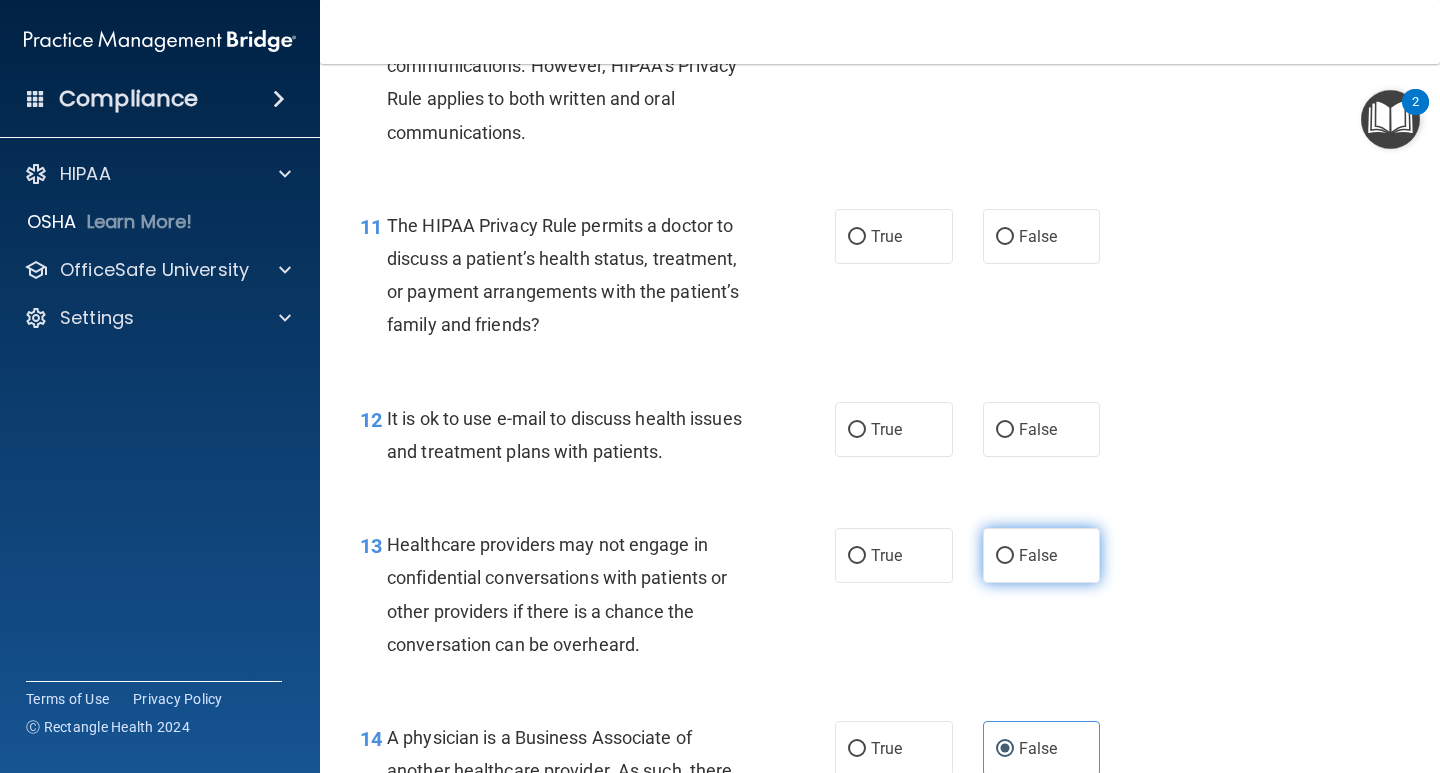 click on "False" at bounding box center (1042, 555) 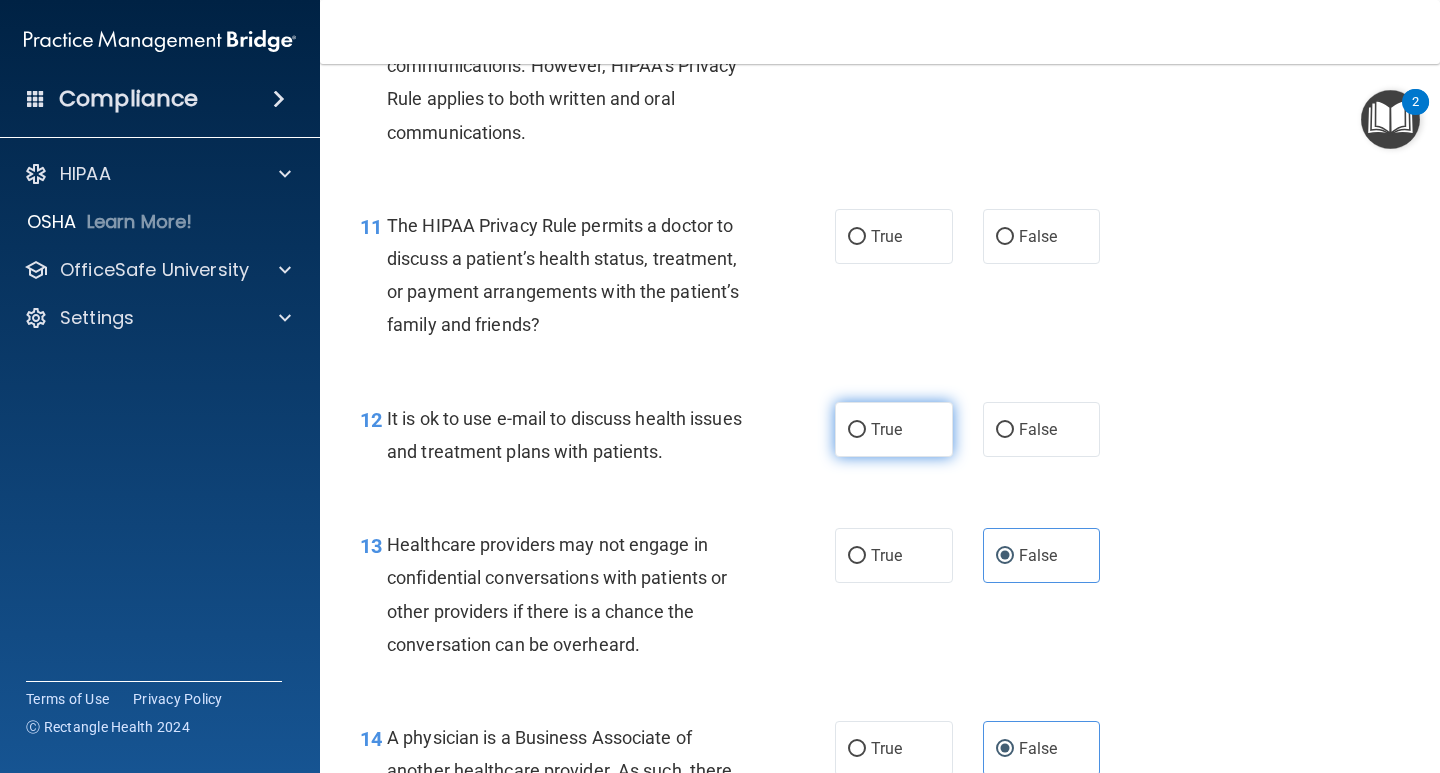 click on "True" at bounding box center [886, 429] 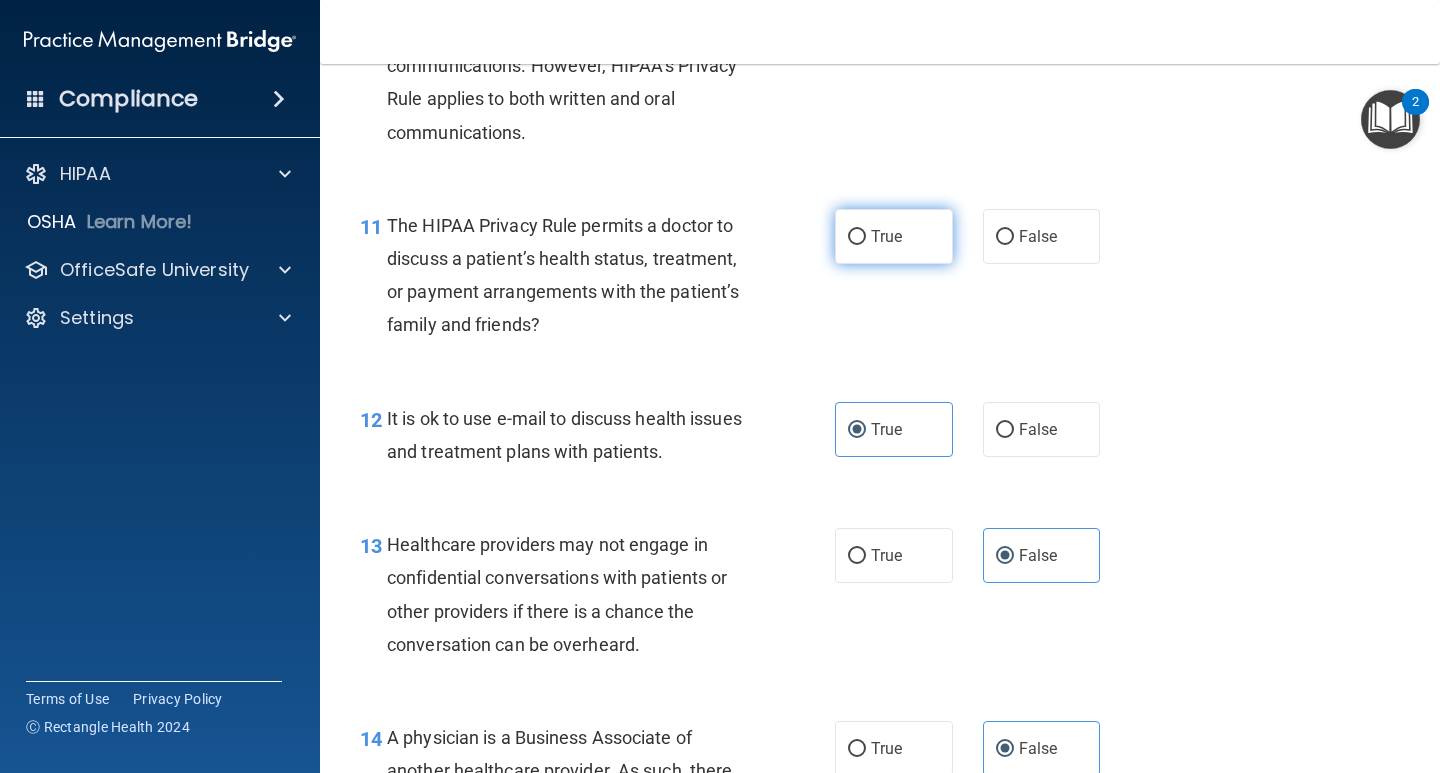 click on "True" at bounding box center [894, 236] 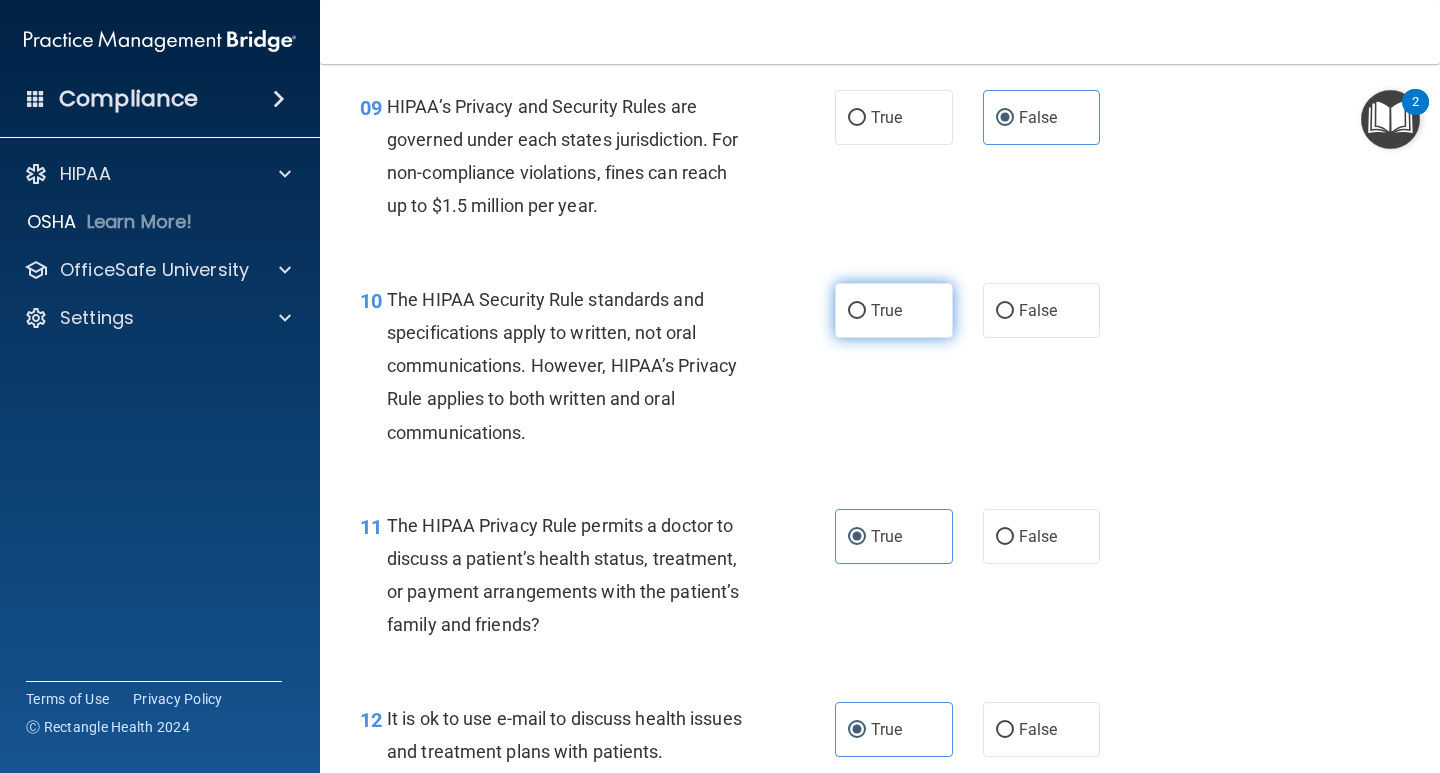 click on "True" at bounding box center (894, 310) 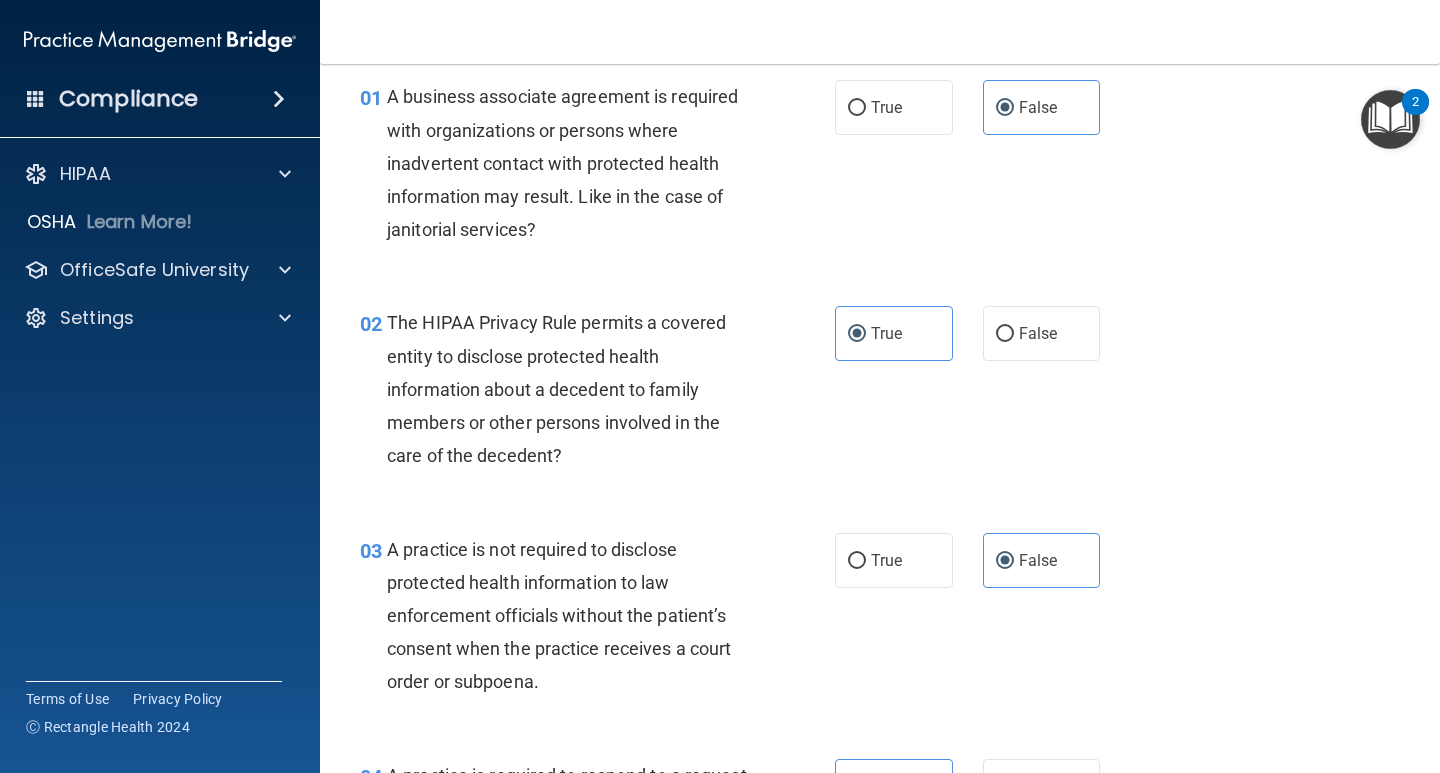 scroll, scrollTop: 0, scrollLeft: 0, axis: both 